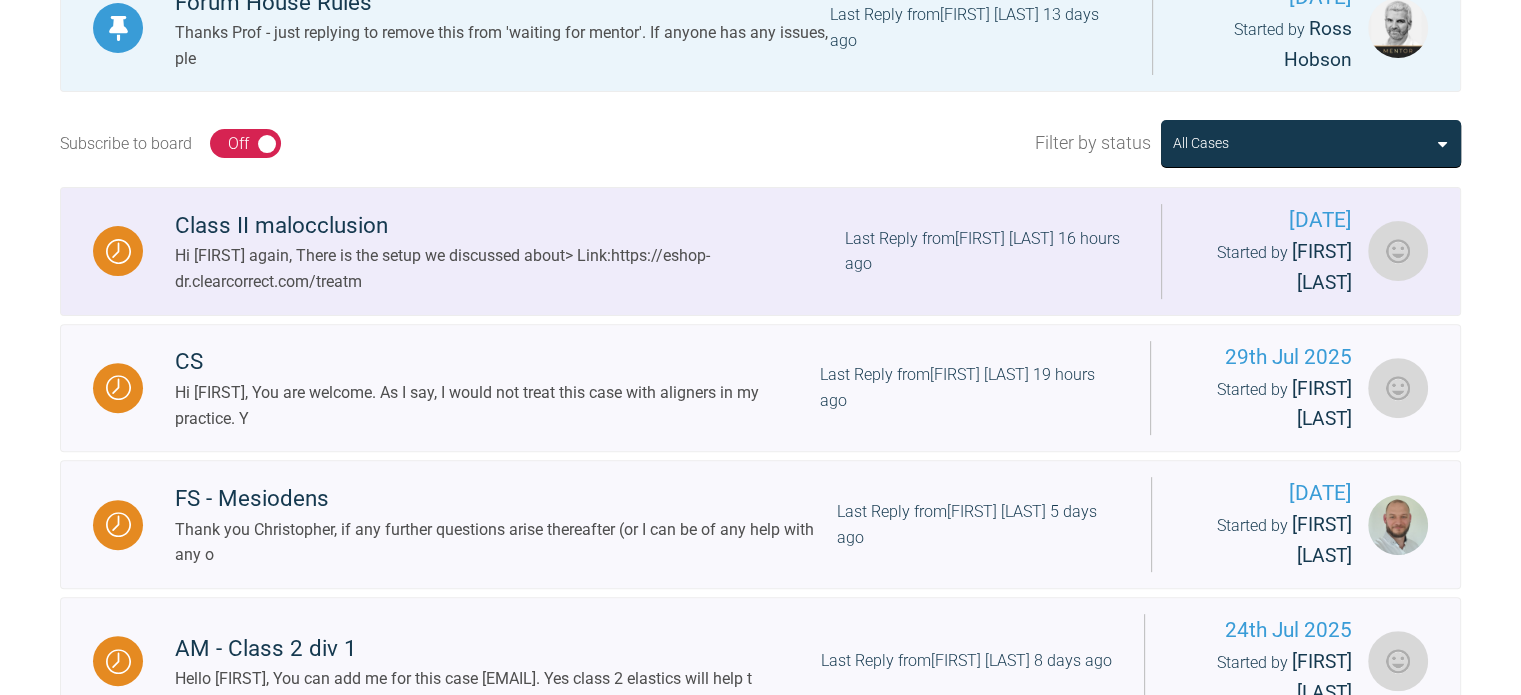 scroll, scrollTop: 668, scrollLeft: 0, axis: vertical 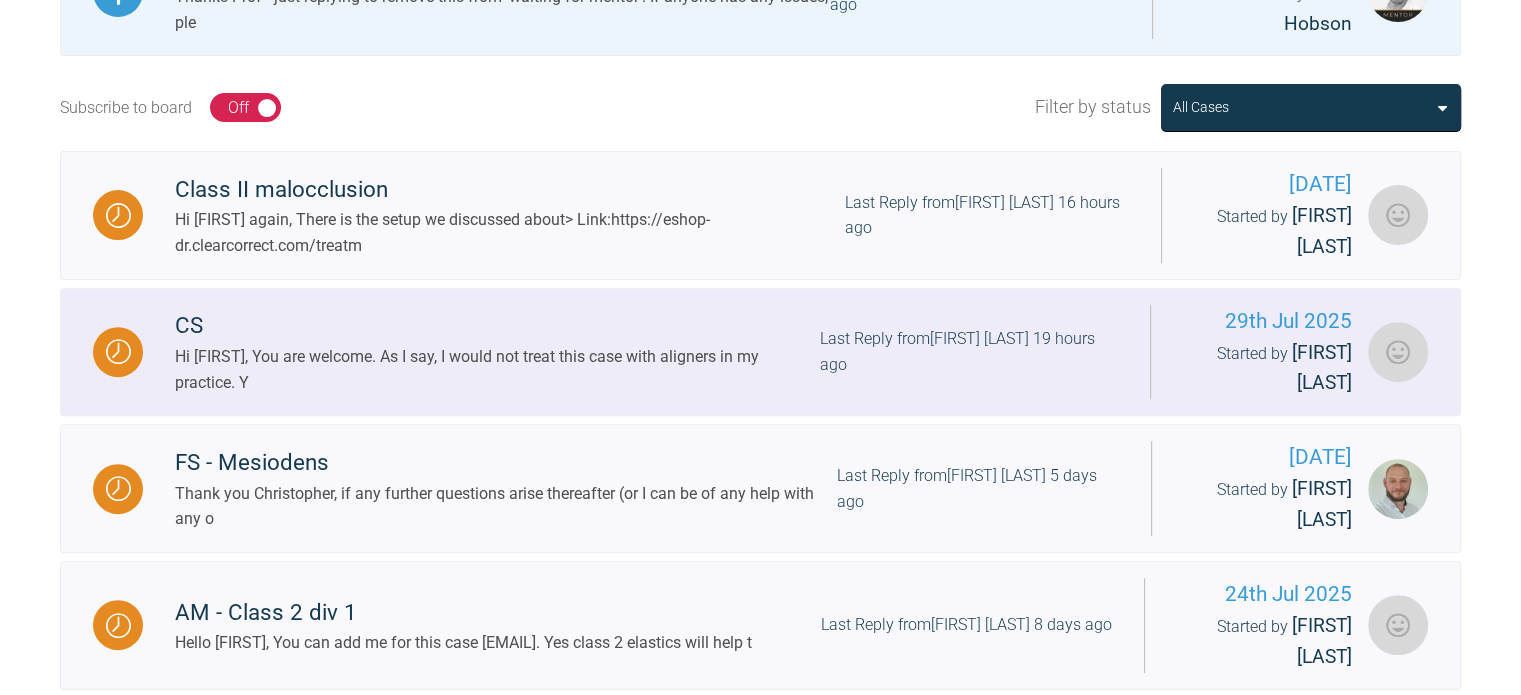 click on "Hi [FIRST],
You are welcome.
As I say, I would not treat this case with aligners in my practice.
Y" at bounding box center (497, 369) 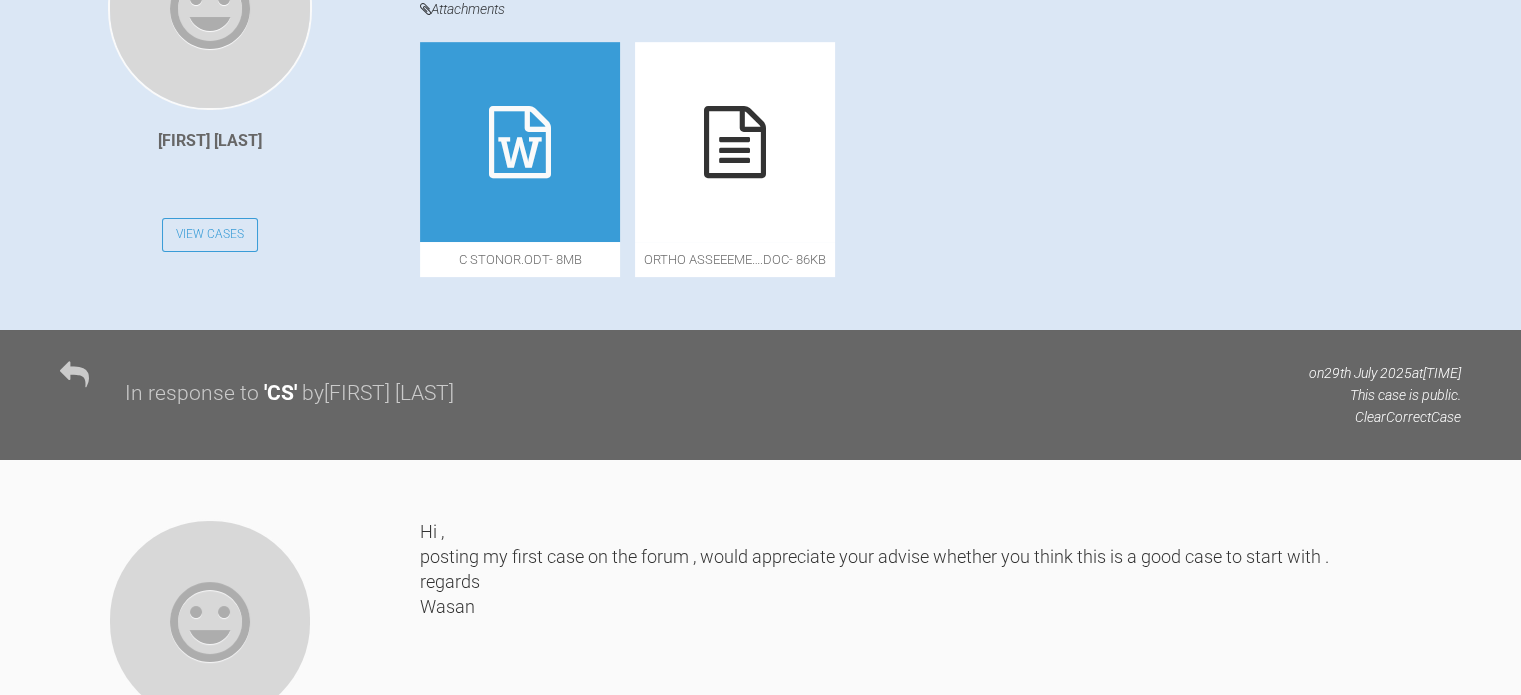 scroll, scrollTop: 0, scrollLeft: 0, axis: both 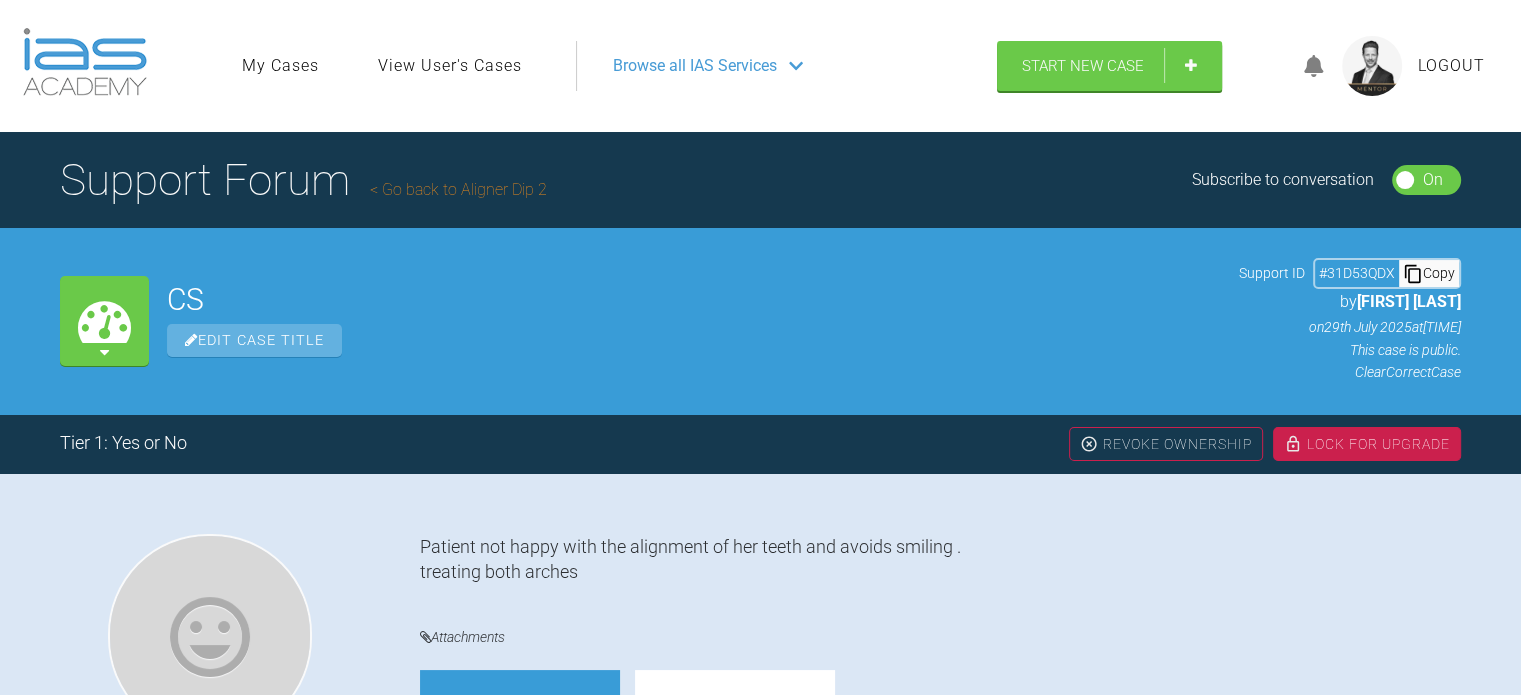 click on "Go back to Aligner Dip 2" at bounding box center [458, 189] 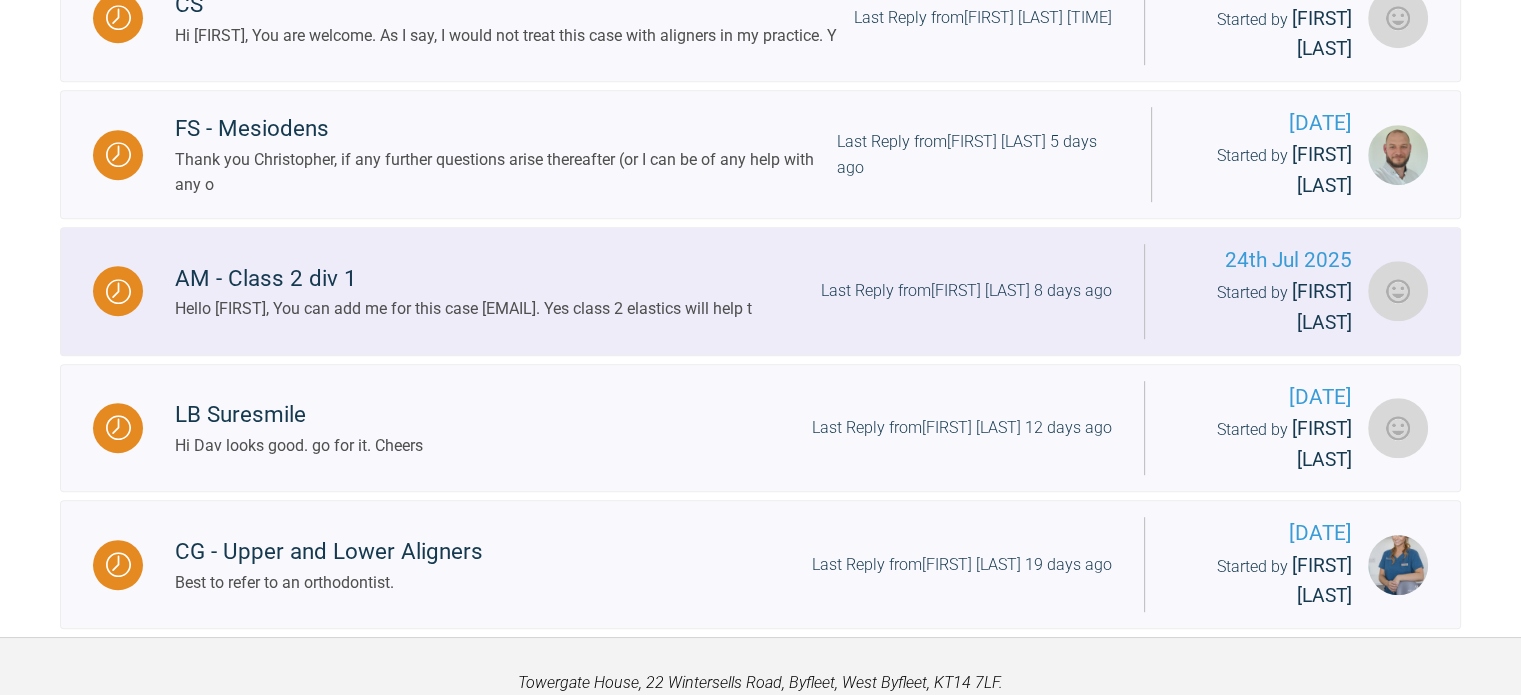 scroll, scrollTop: 1003, scrollLeft: 0, axis: vertical 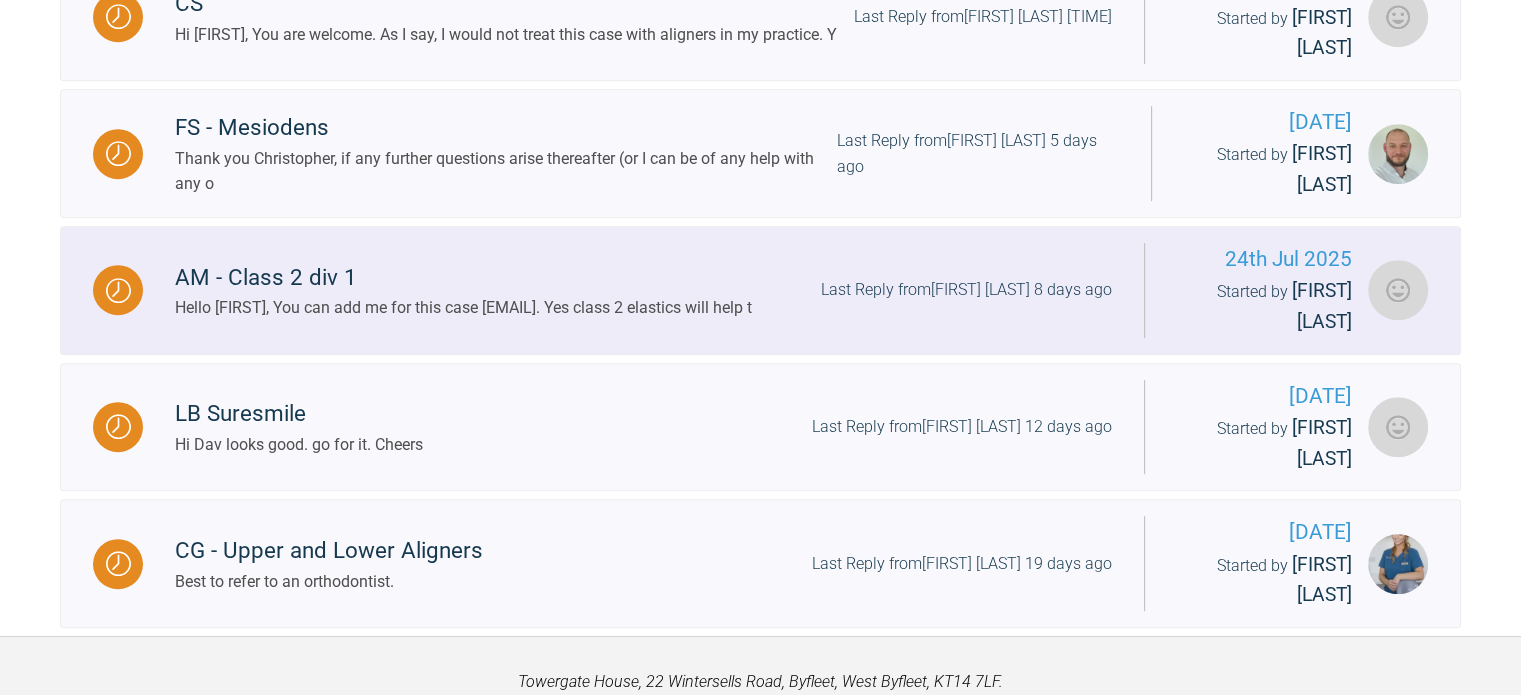 click on "AM - Class 2 div 1" at bounding box center (463, 278) 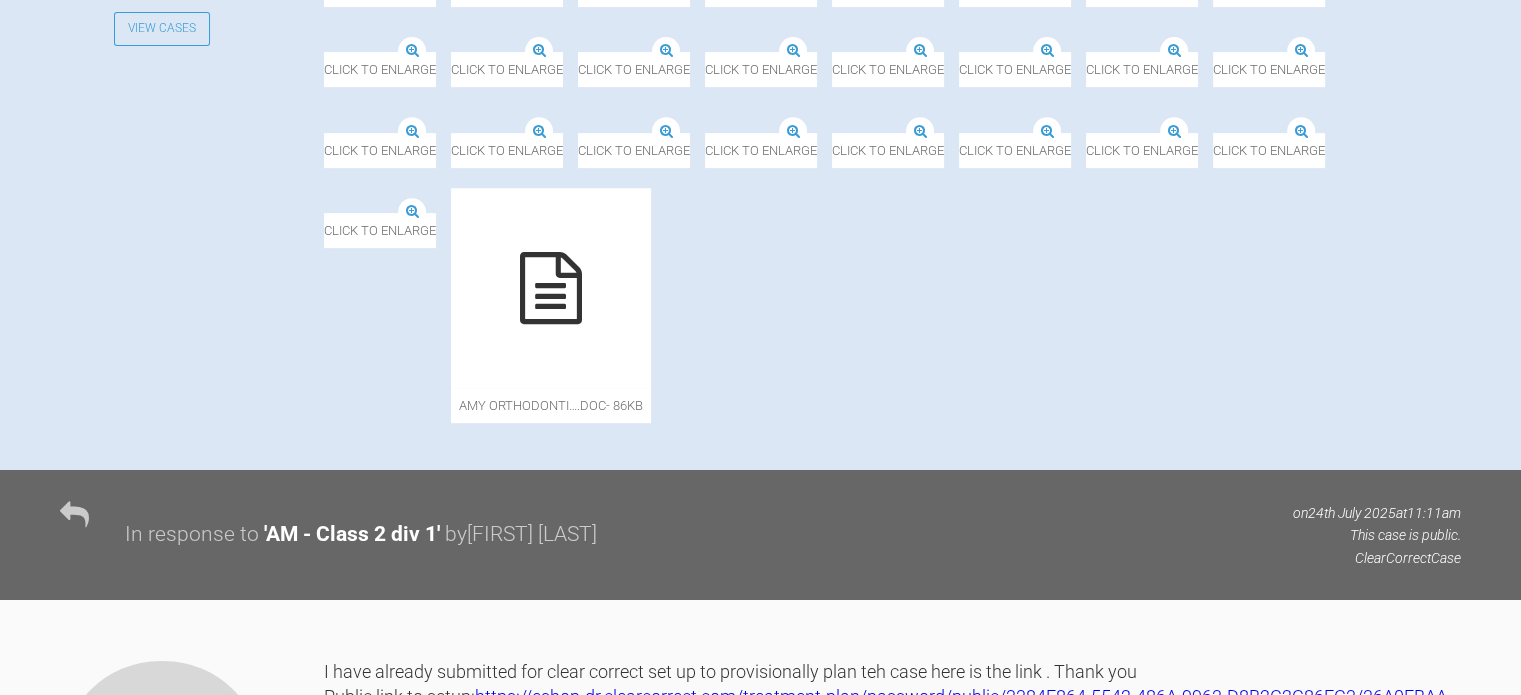 scroll, scrollTop: 0, scrollLeft: 0, axis: both 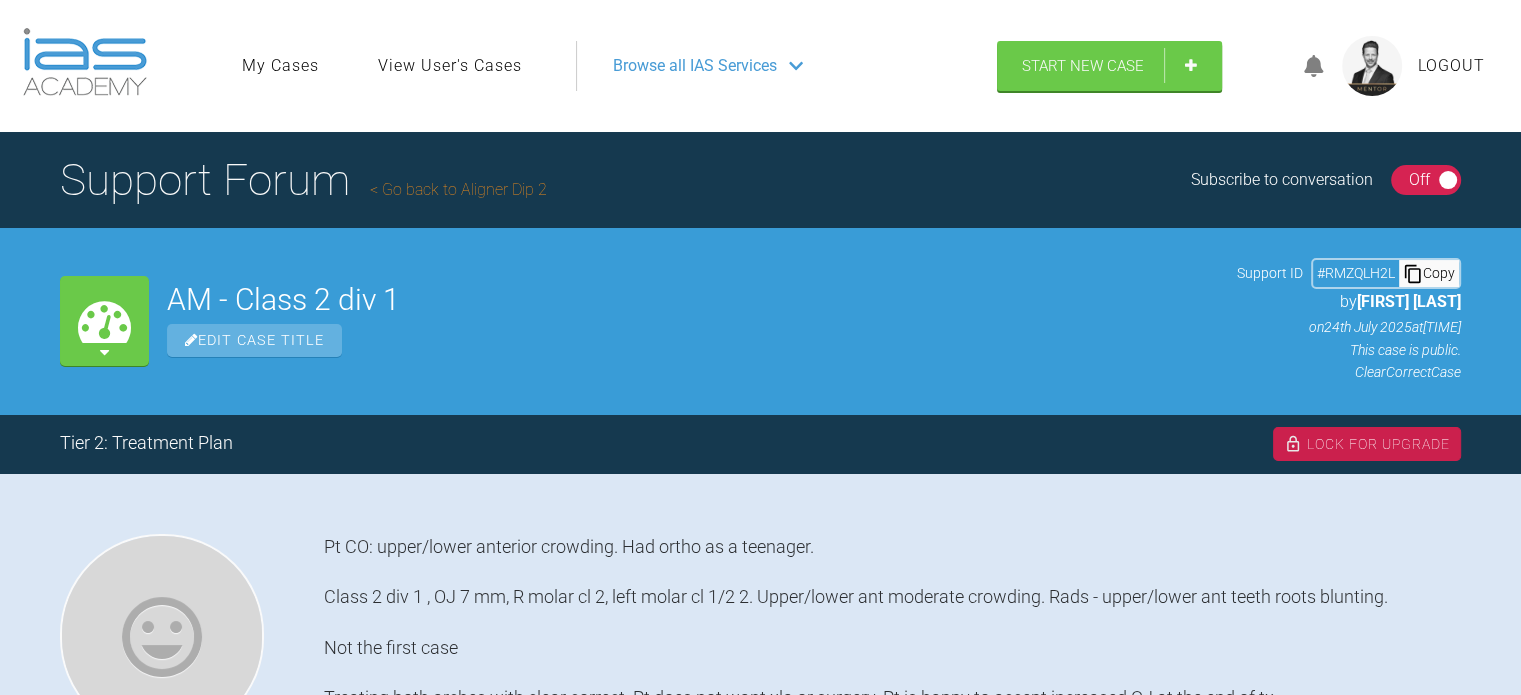 click on "Go back to Aligner Dip 2" at bounding box center [458, 189] 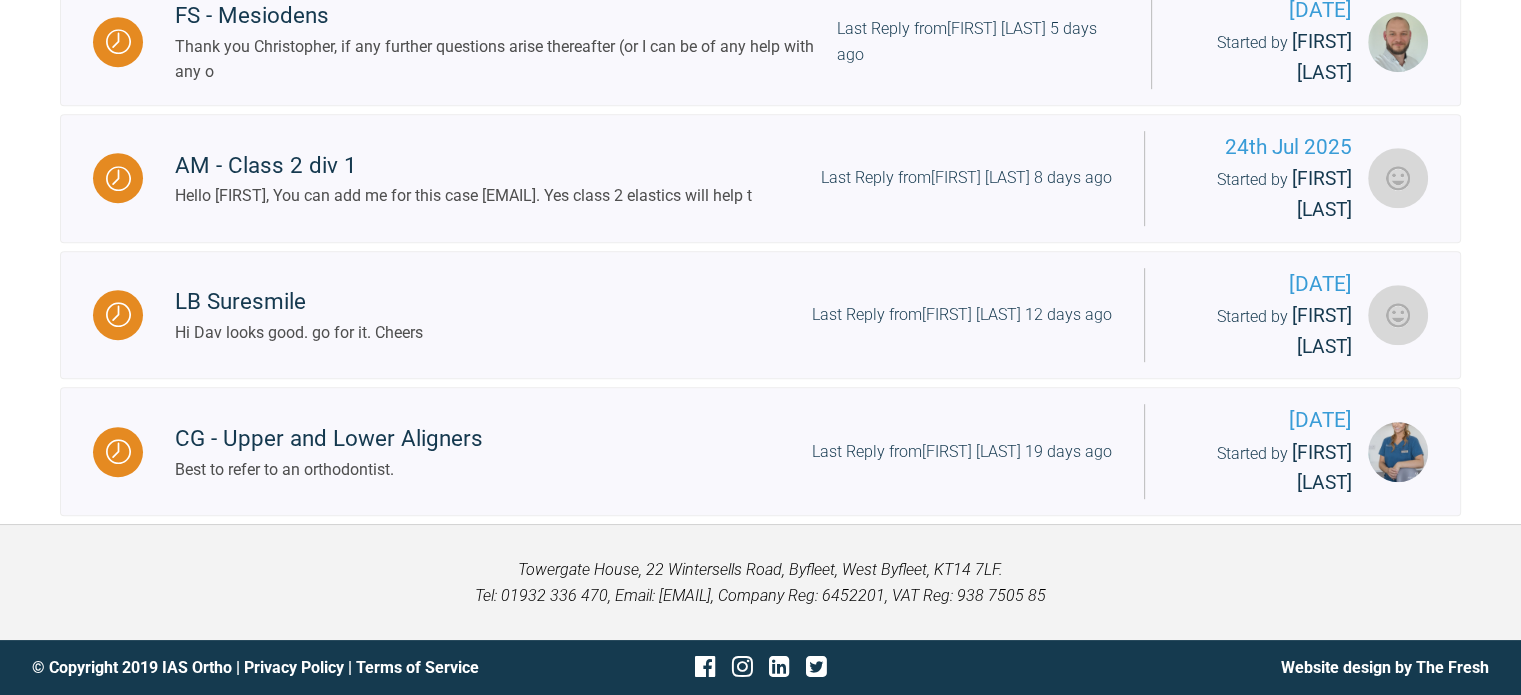 scroll, scrollTop: 1125, scrollLeft: 0, axis: vertical 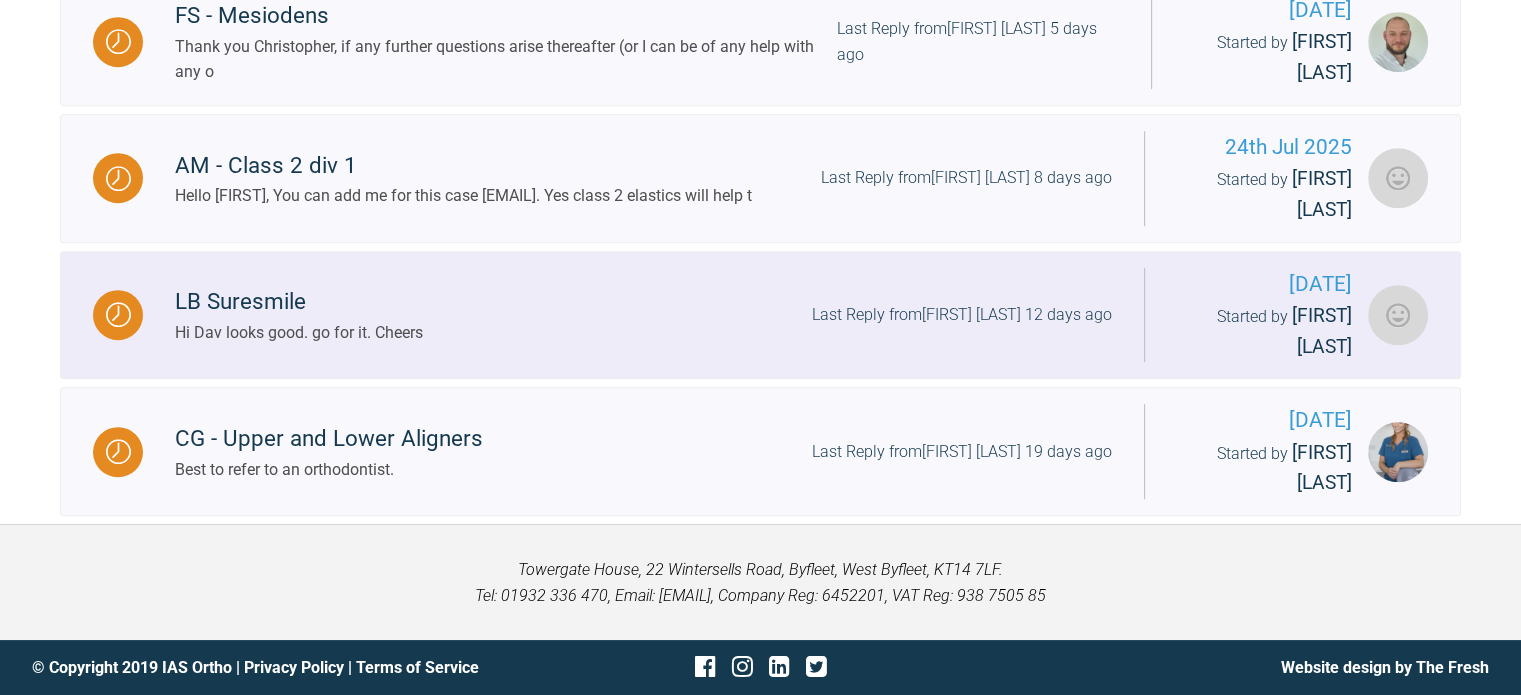 click on "LB Suresmile" at bounding box center [299, 302] 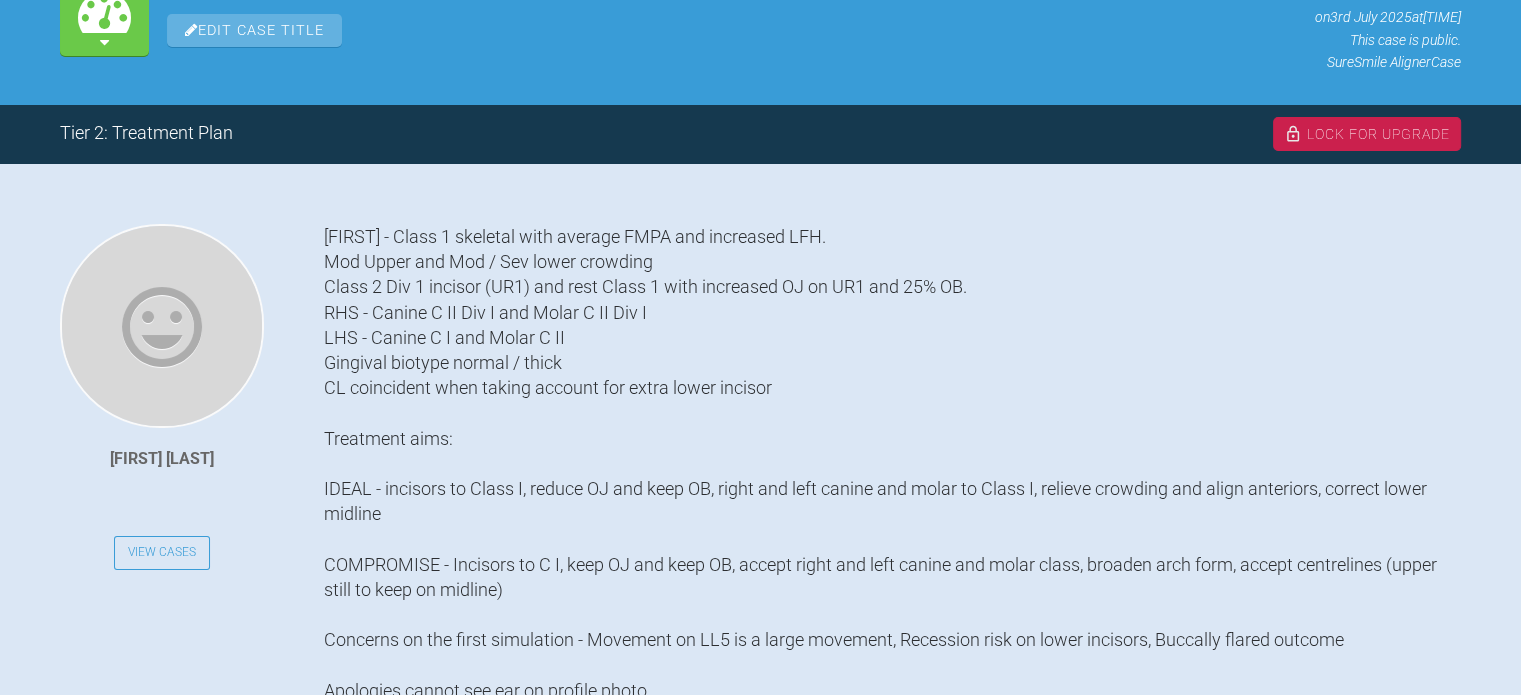scroll, scrollTop: 0, scrollLeft: 0, axis: both 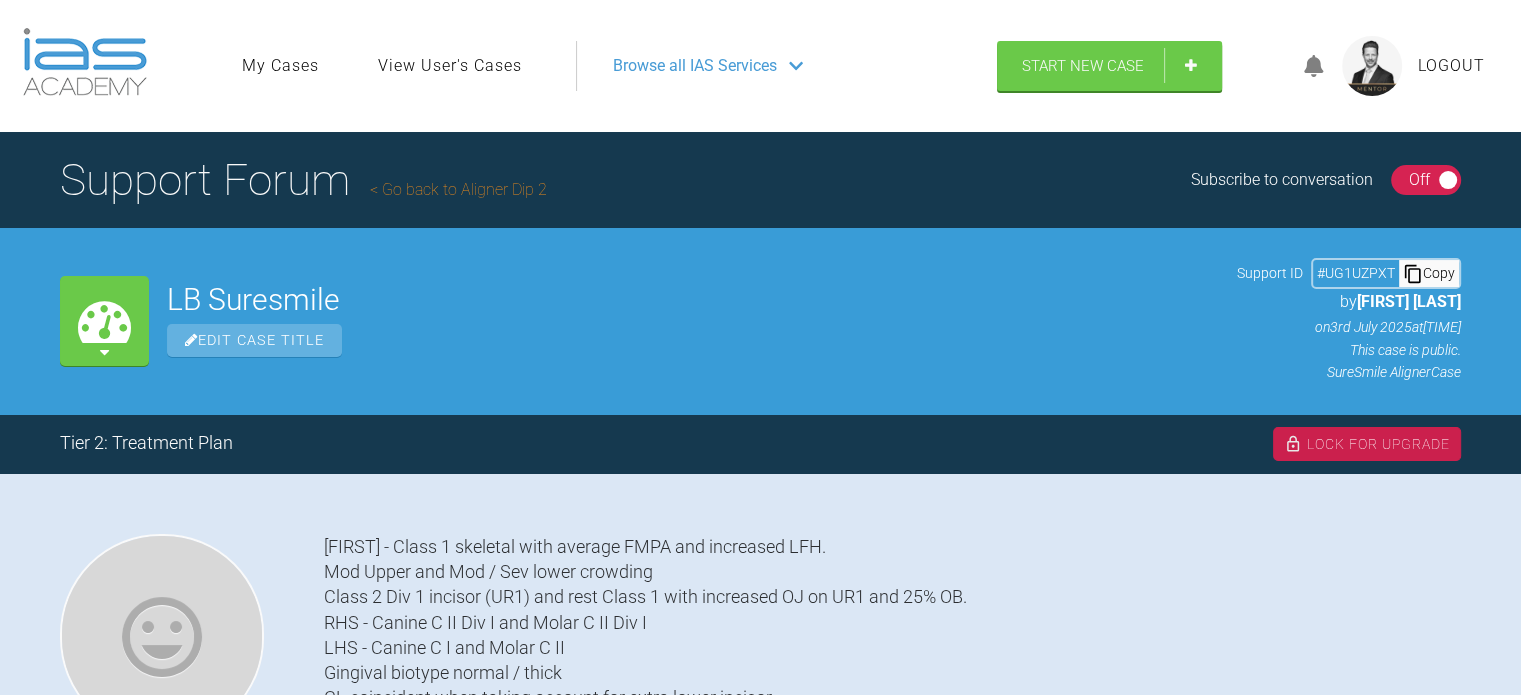 click on "Go back to Aligner Dip 2" at bounding box center [458, 189] 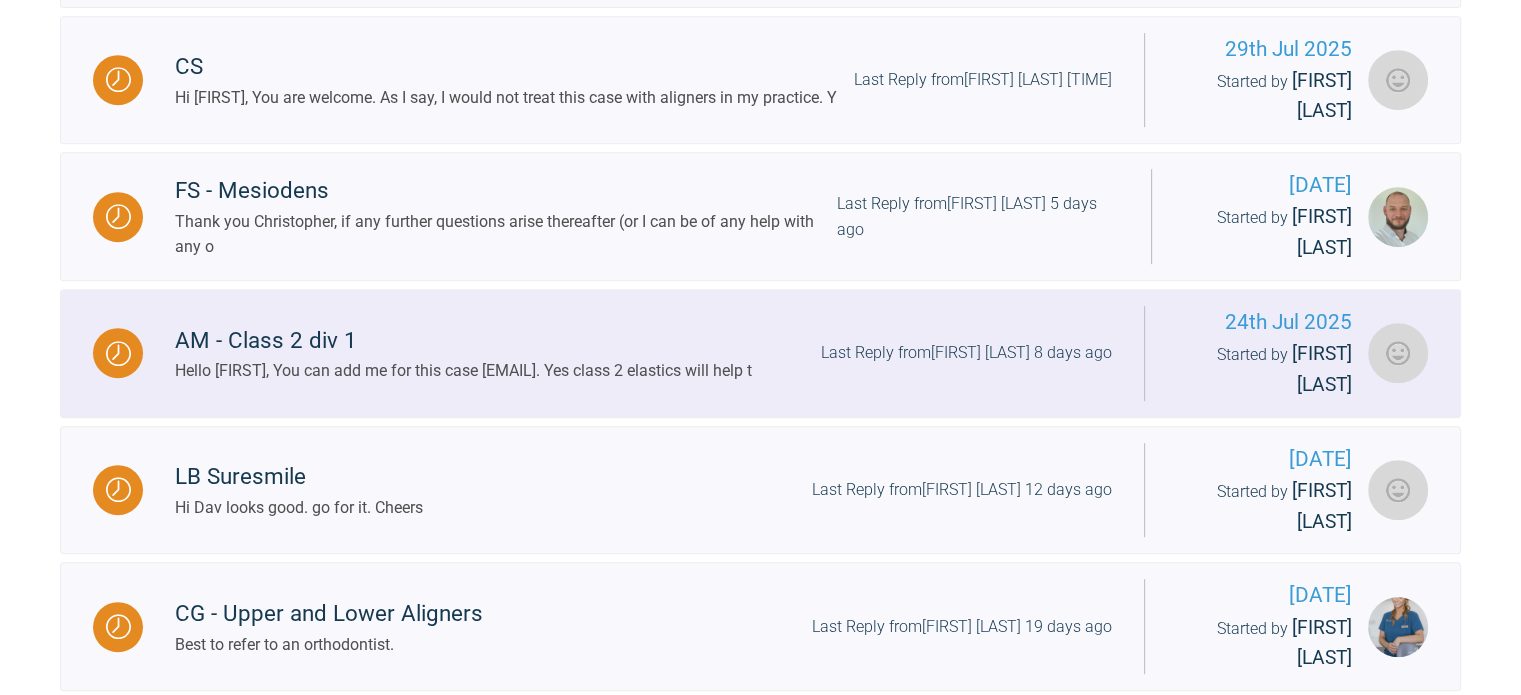 scroll, scrollTop: 1120, scrollLeft: 0, axis: vertical 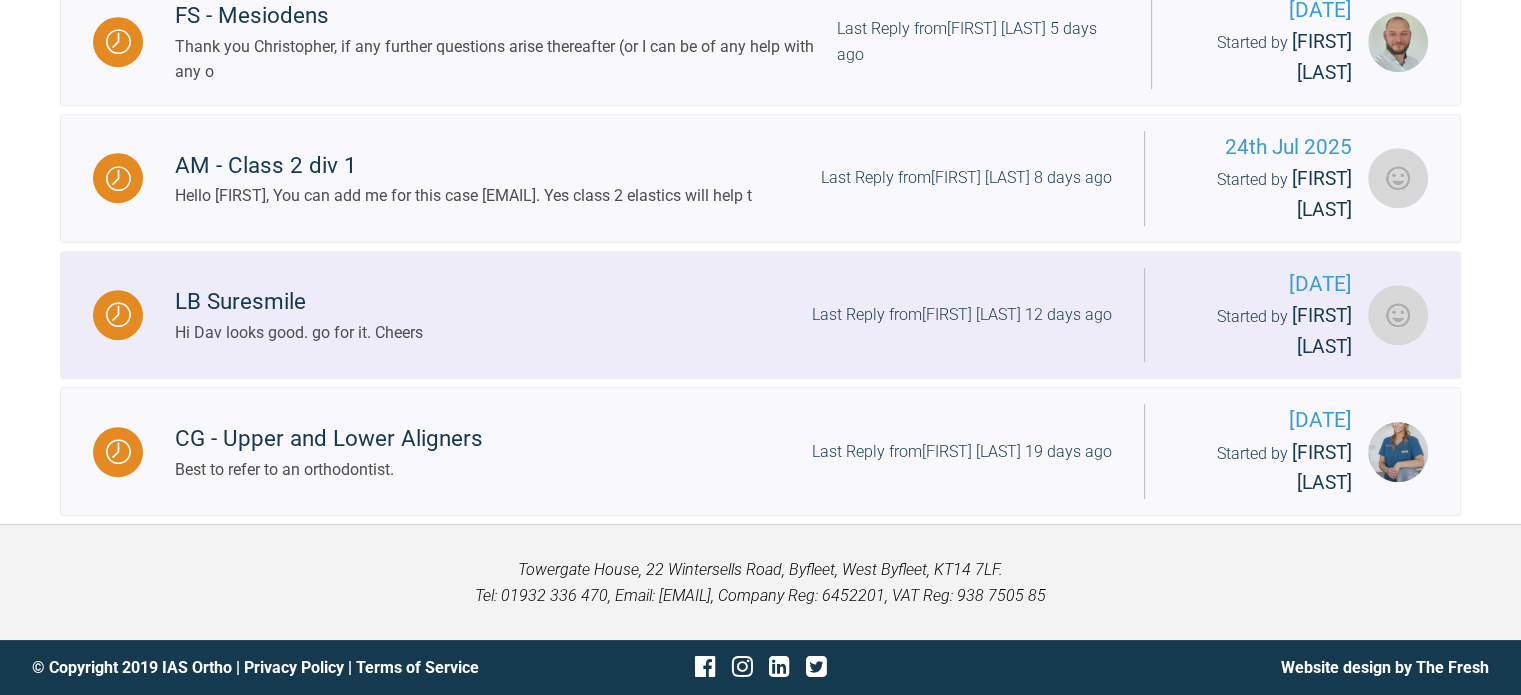 click on "LB Suresmile" at bounding box center (299, 302) 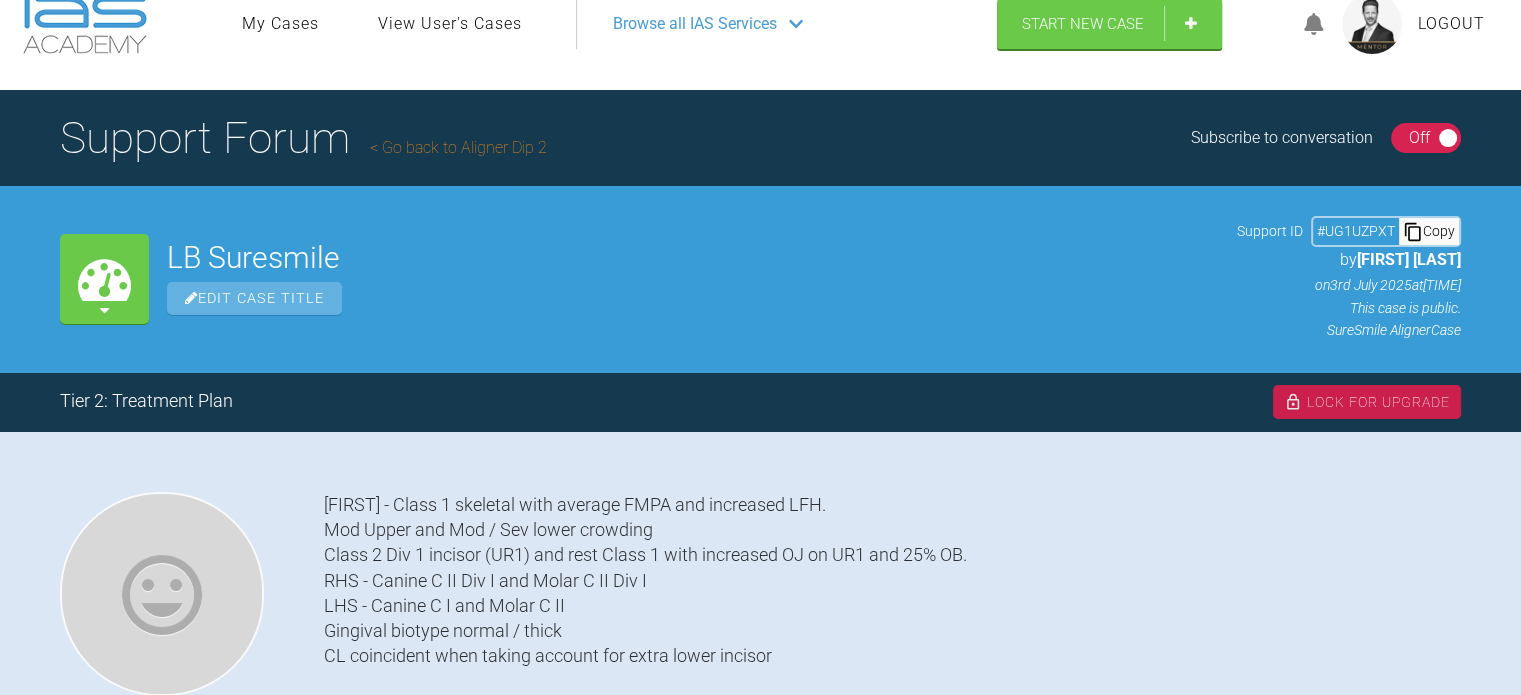 scroll, scrollTop: 0, scrollLeft: 0, axis: both 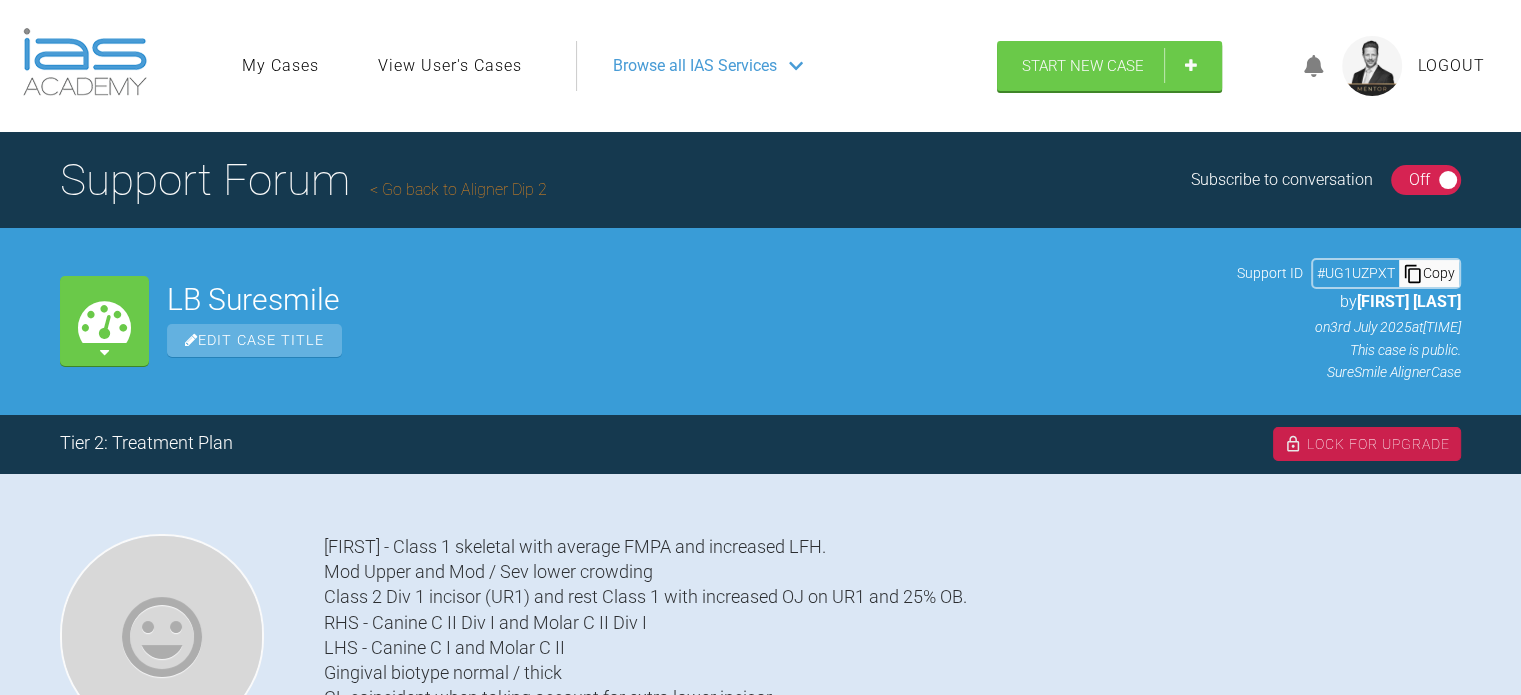 click on "Go back to Aligner Dip 2" at bounding box center (458, 189) 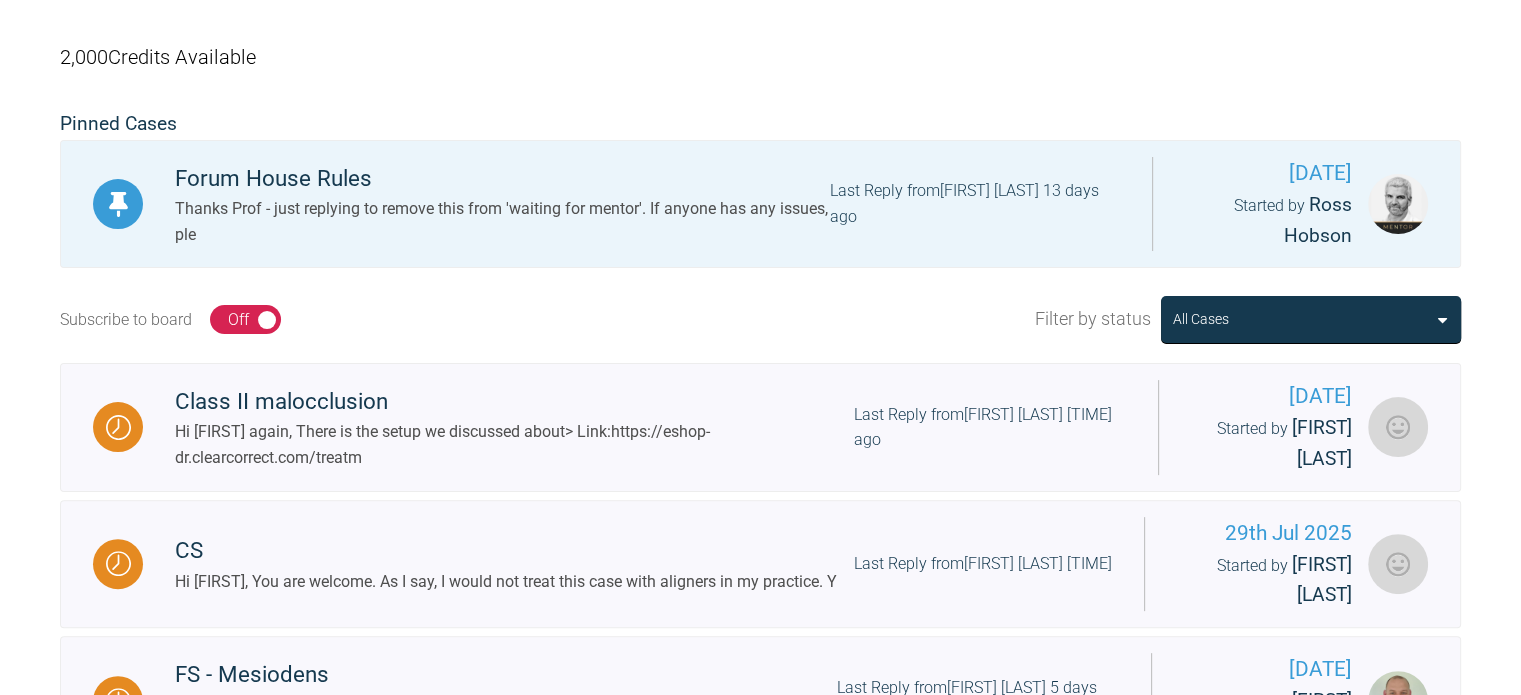 scroll, scrollTop: 460, scrollLeft: 0, axis: vertical 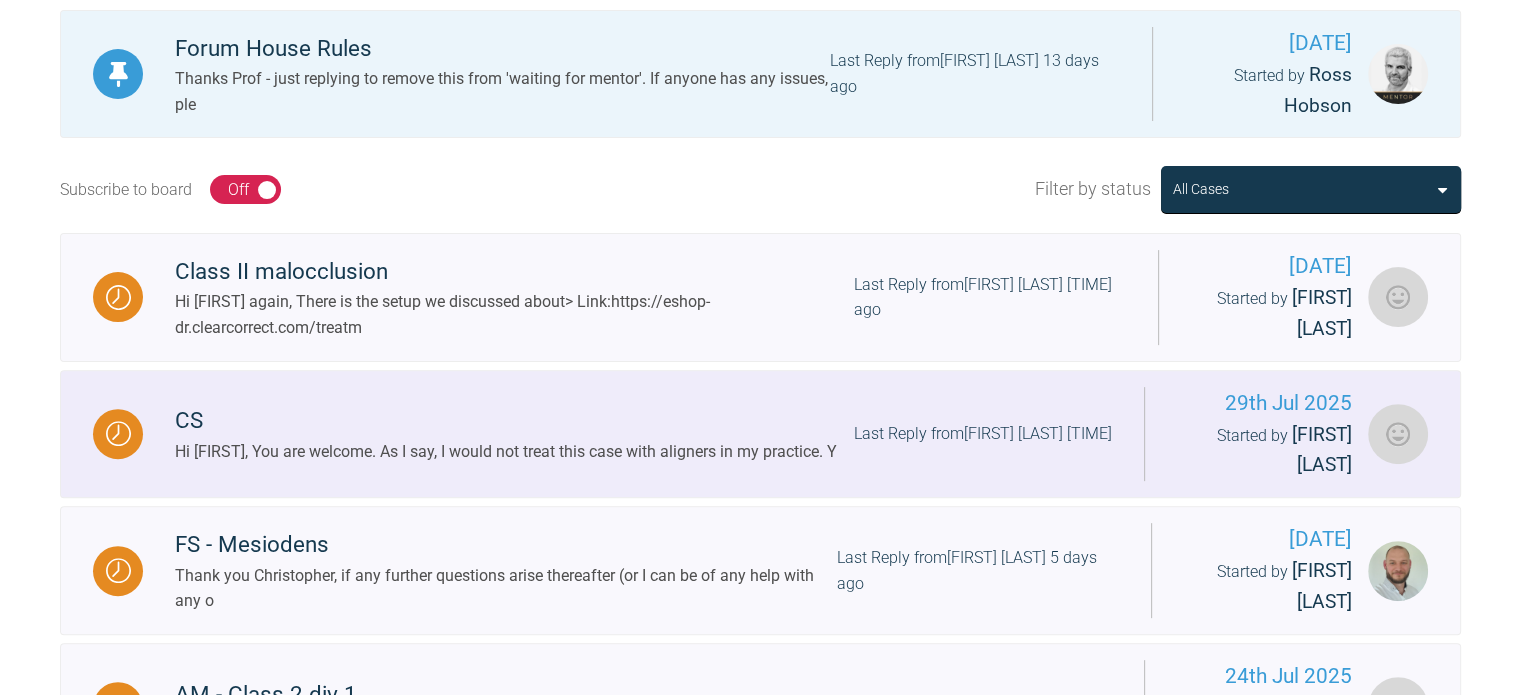 click on "Hi [FIRST],
You are welcome.
As I say, I would not treat this case with aligners in my practice.
Y" at bounding box center [506, 452] 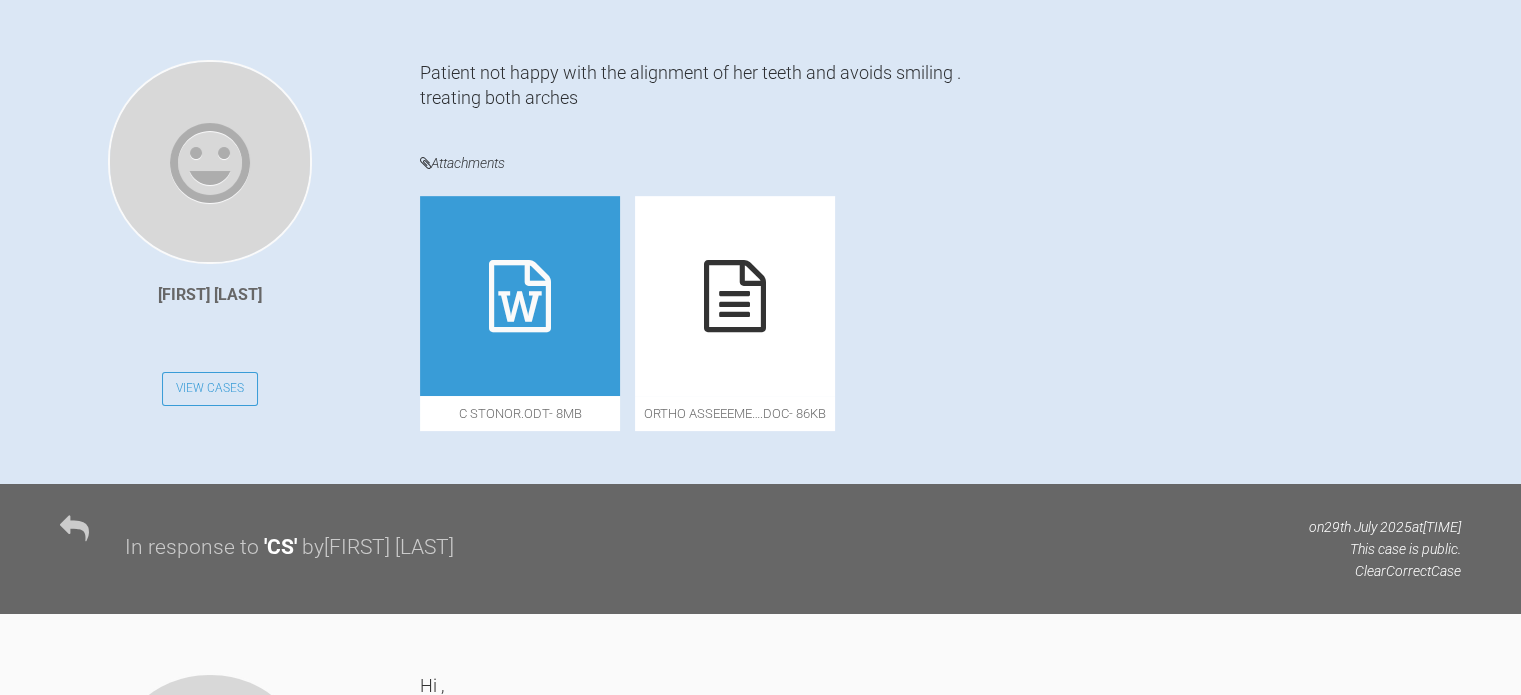 scroll, scrollTop: 0, scrollLeft: 0, axis: both 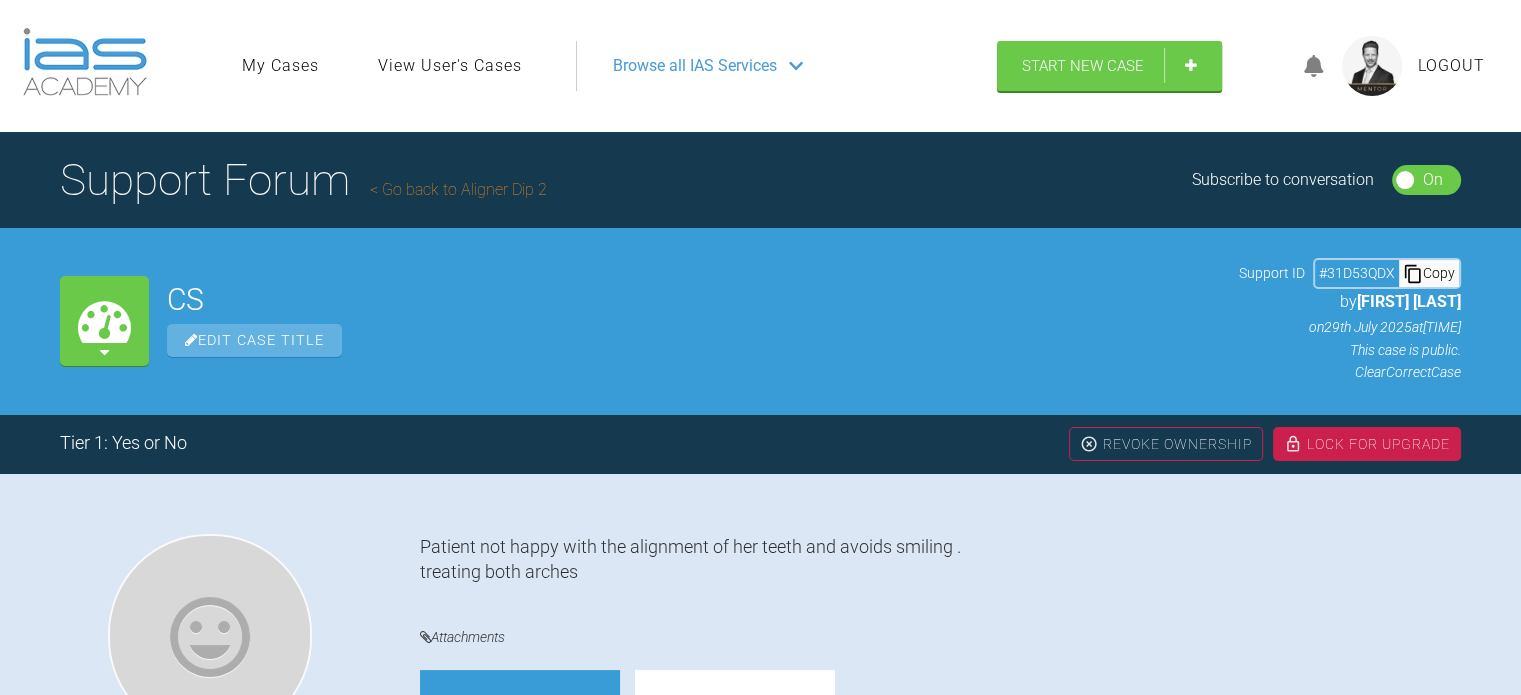 click on "Go back to Aligner Dip 2" at bounding box center (458, 189) 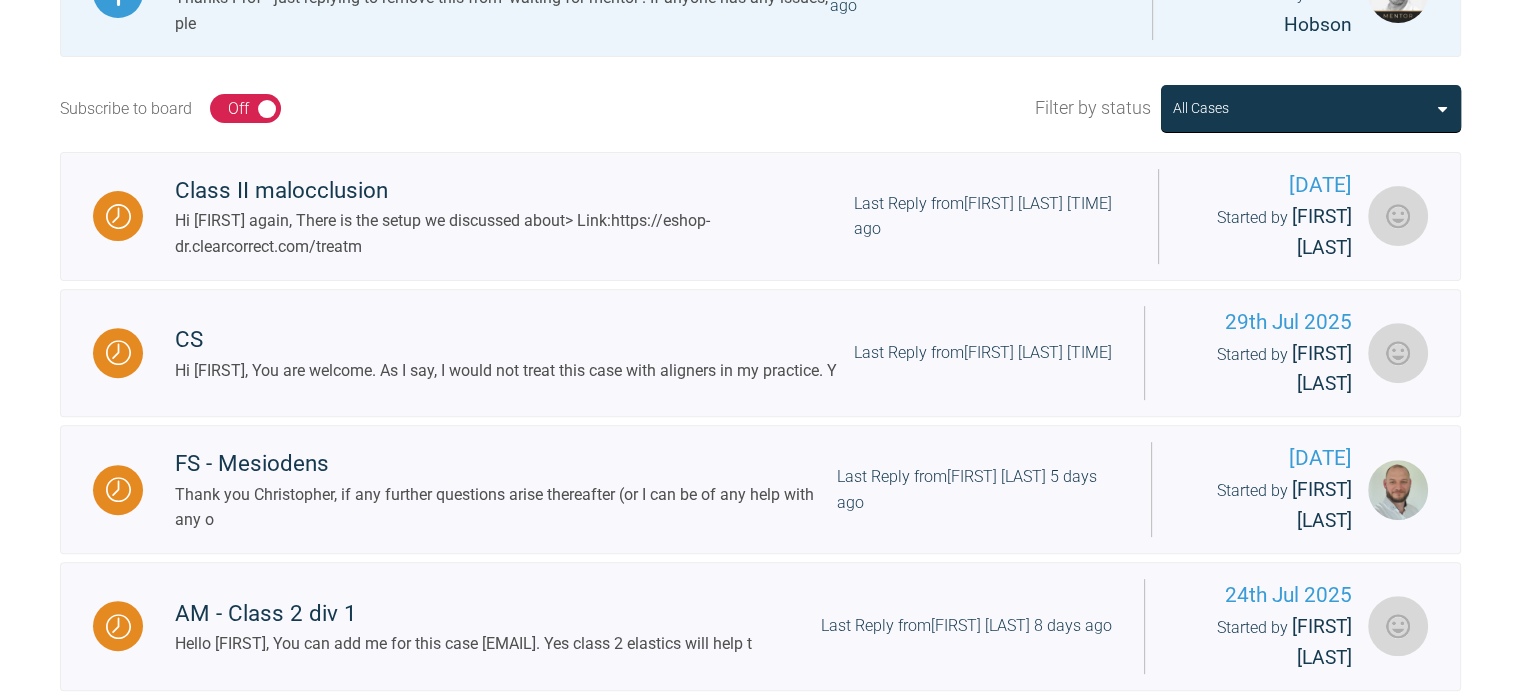 scroll, scrollTop: 668, scrollLeft: 0, axis: vertical 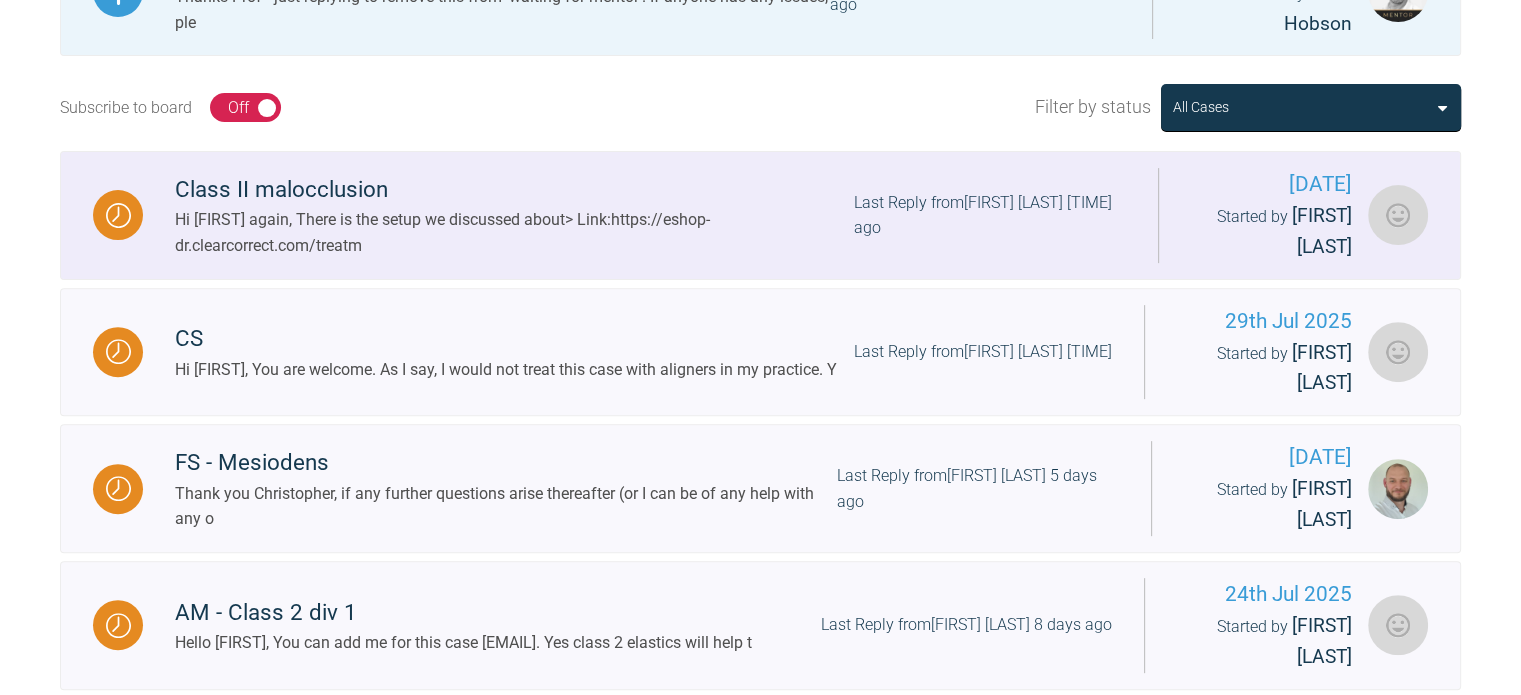 click on "Hi [FIRST] again,
There is the setup we discussed about>
Link:https://eshop-dr.clearcorrect.com/treatm" at bounding box center (514, 232) 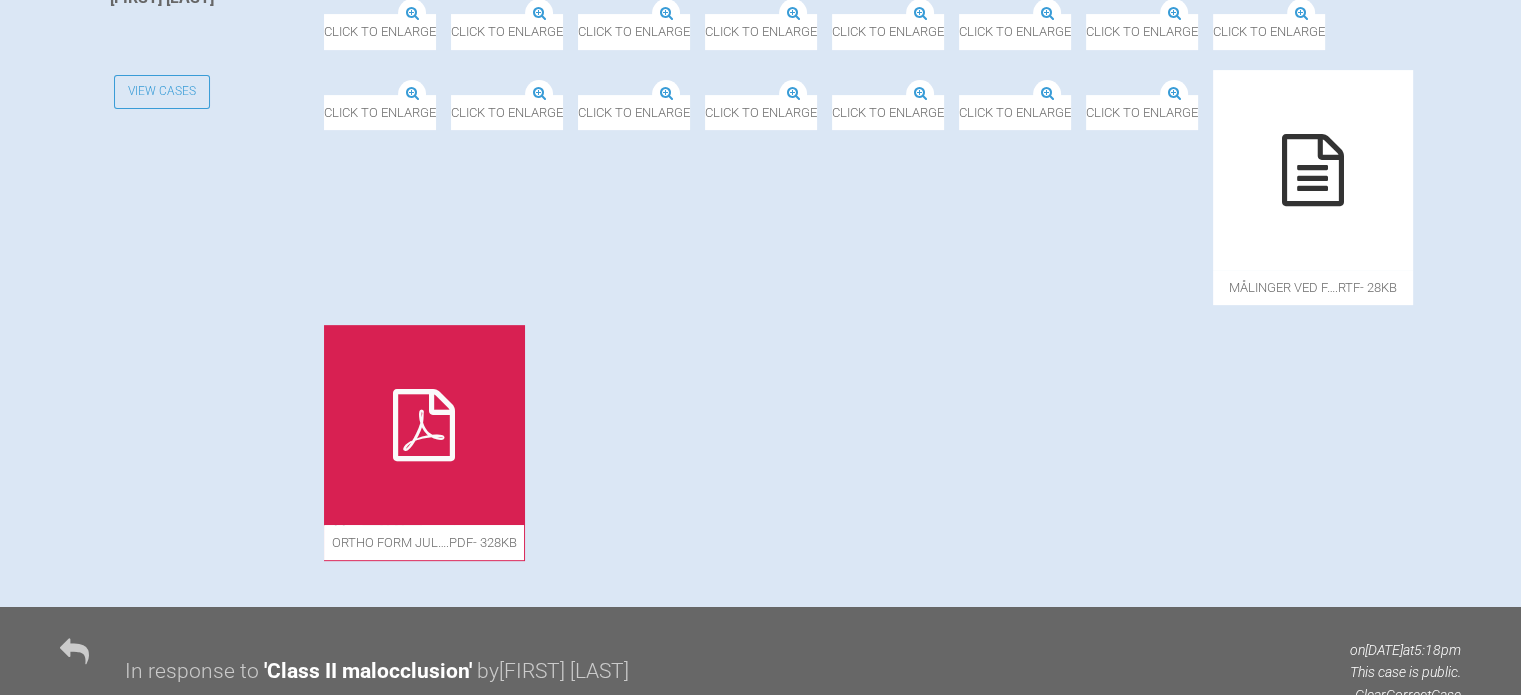 scroll, scrollTop: 772, scrollLeft: 0, axis: vertical 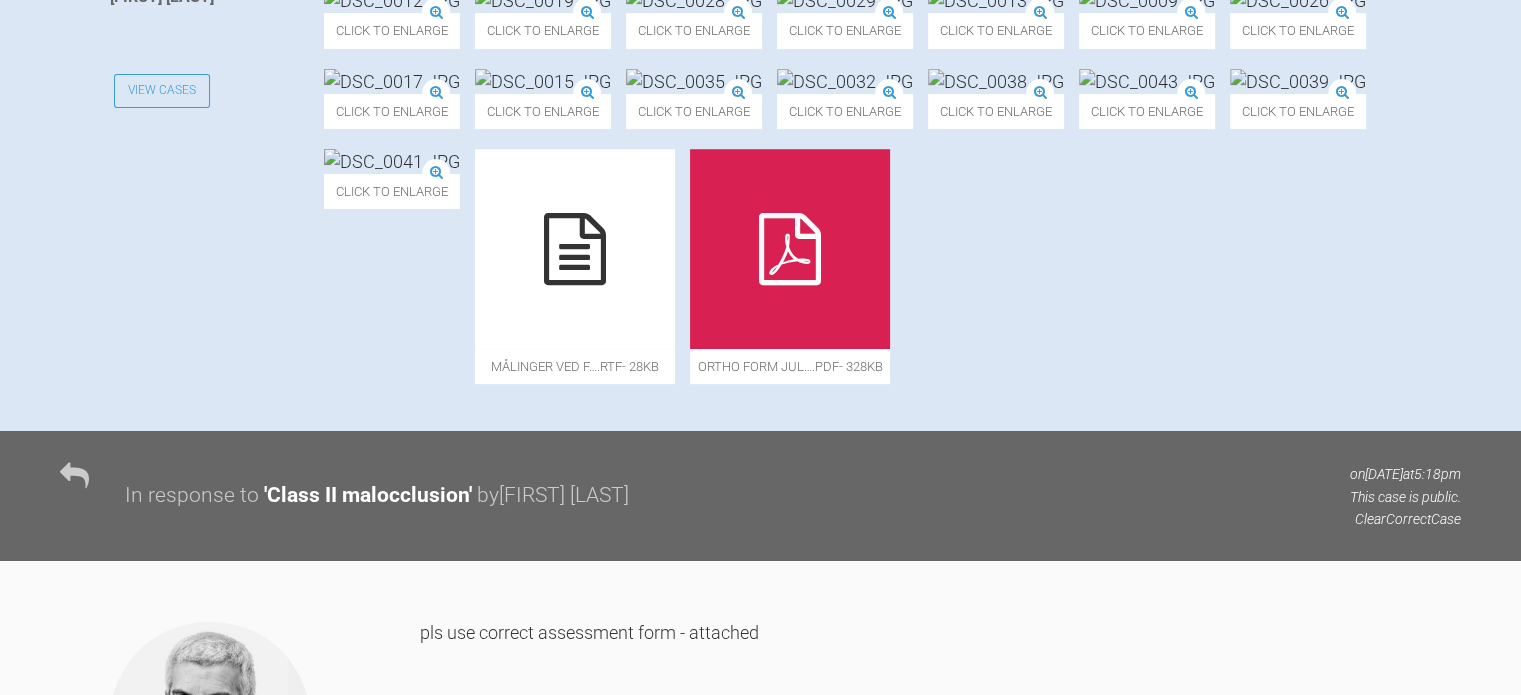click at bounding box center [1060, -80] 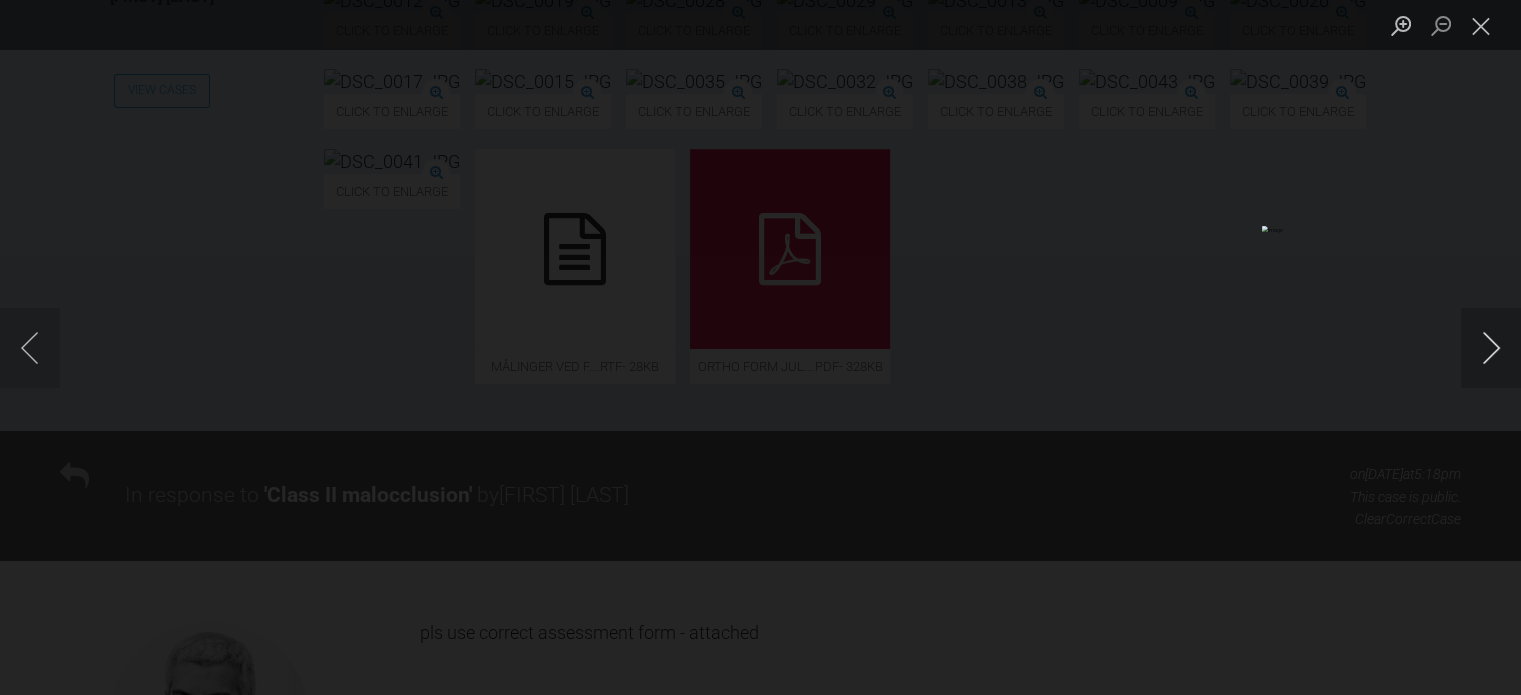 click at bounding box center (1491, 348) 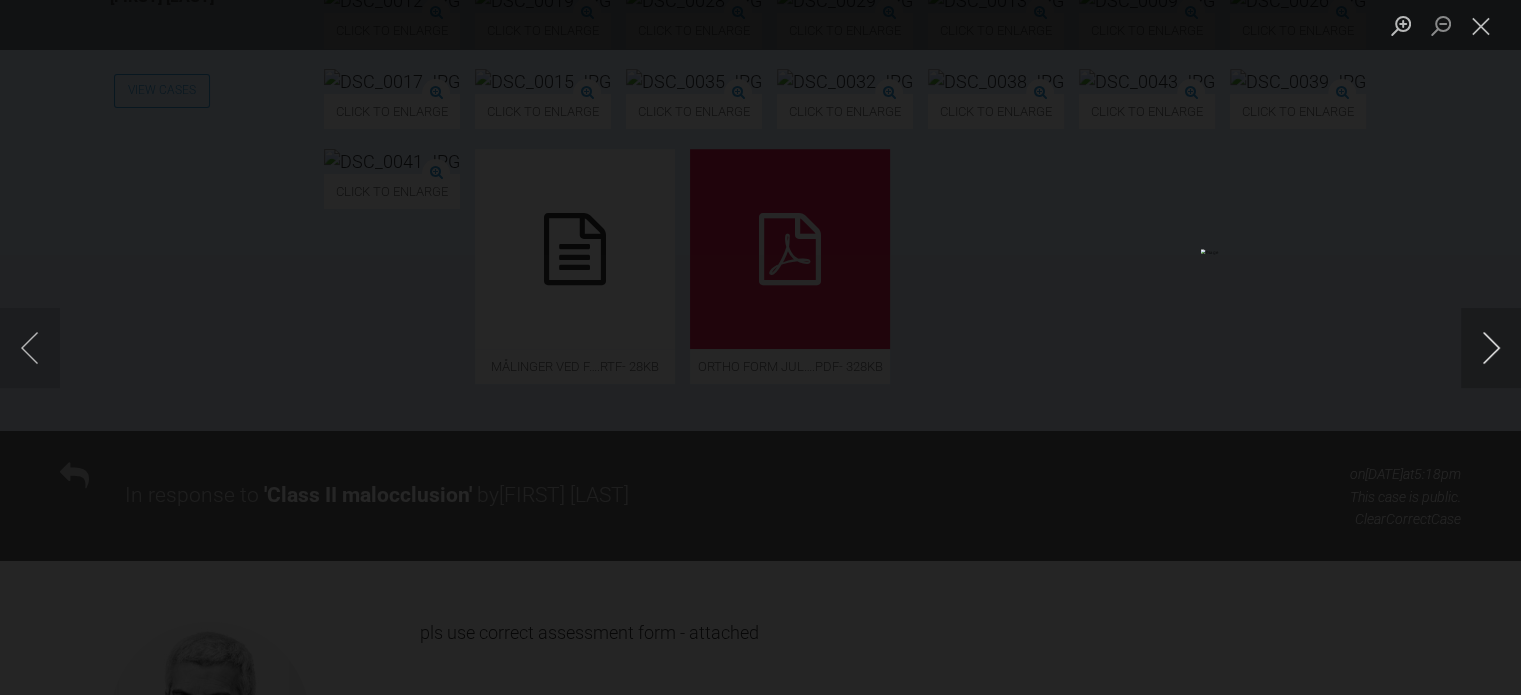 type 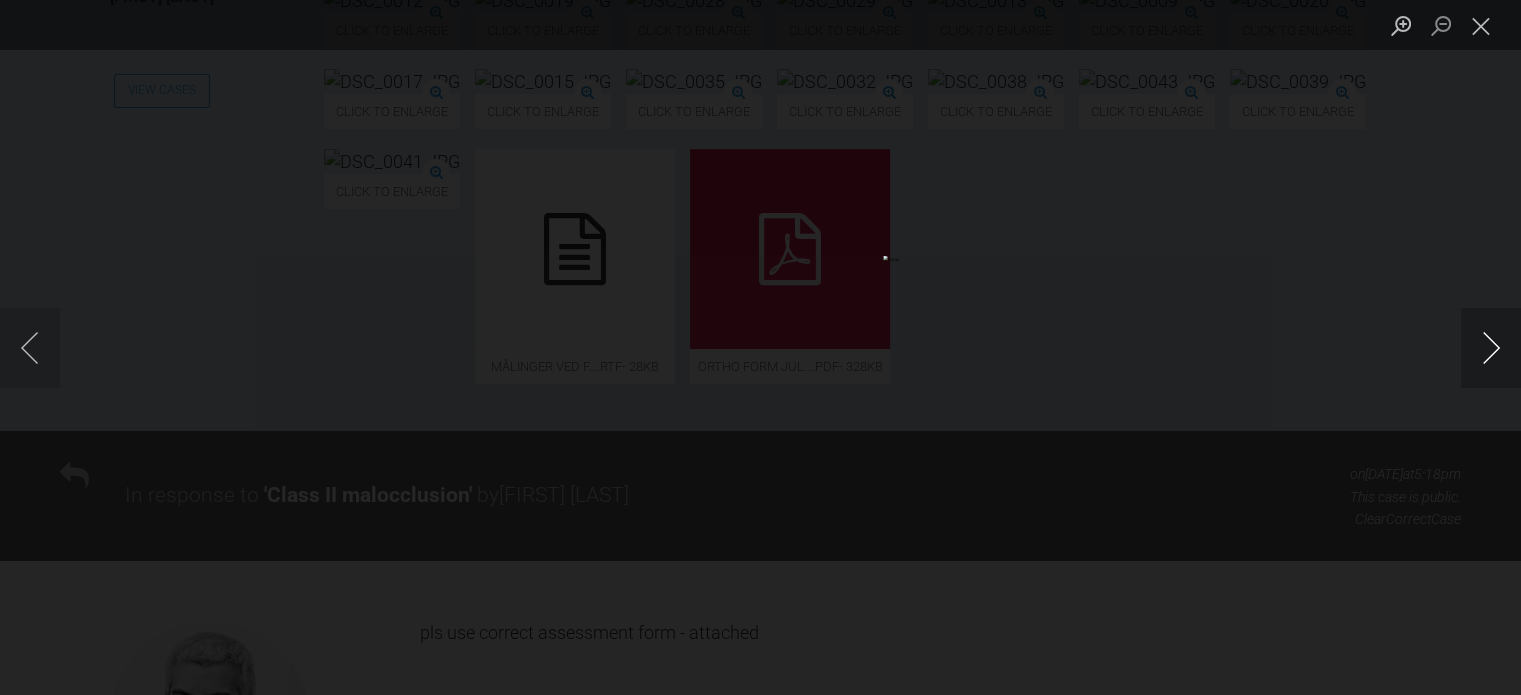 click at bounding box center (1491, 348) 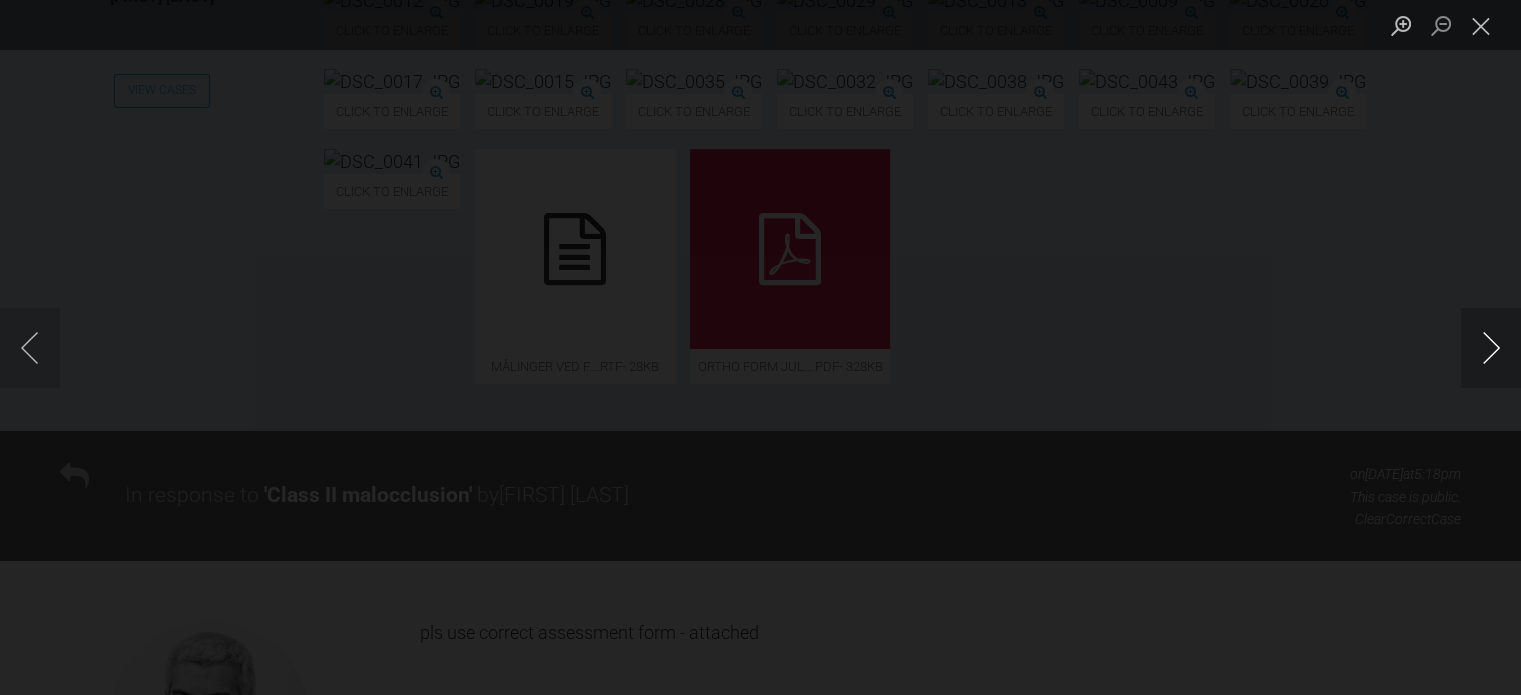 click at bounding box center (1491, 348) 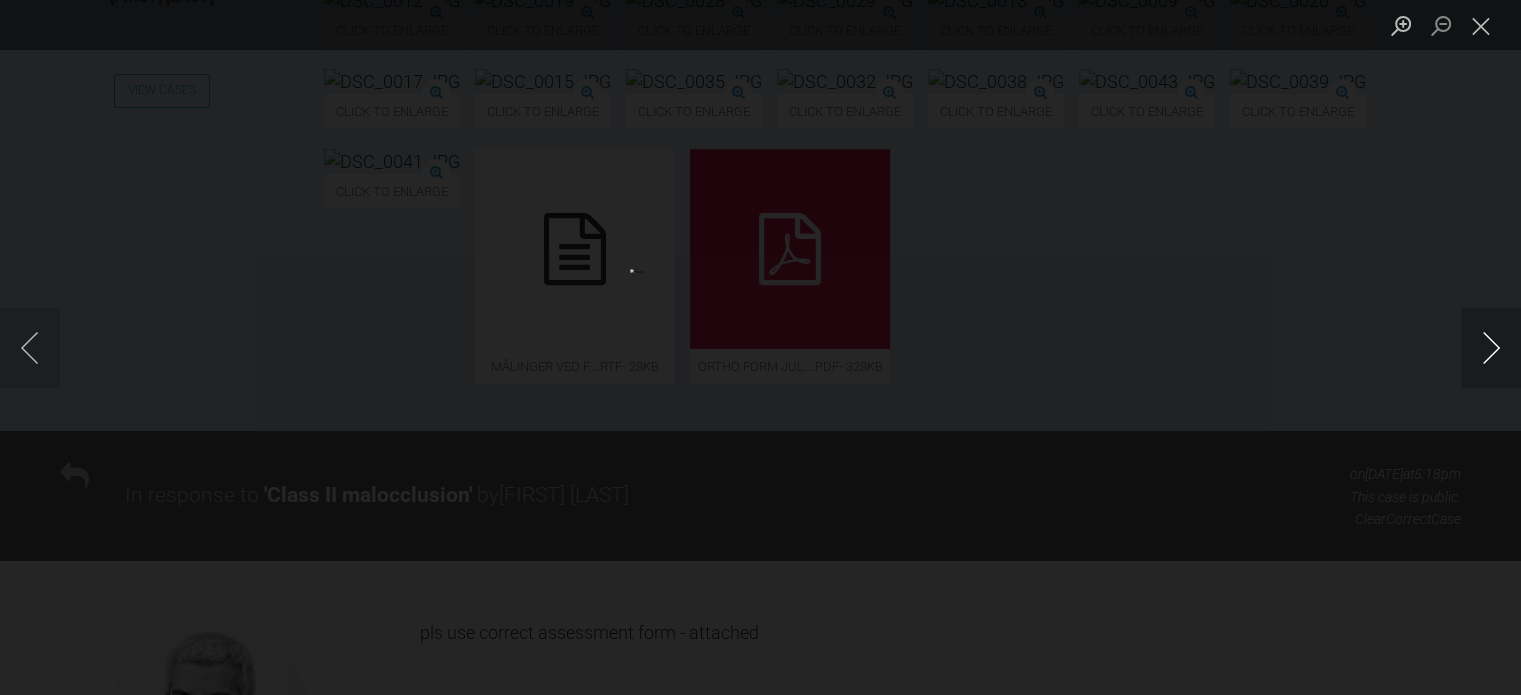 click at bounding box center [1491, 348] 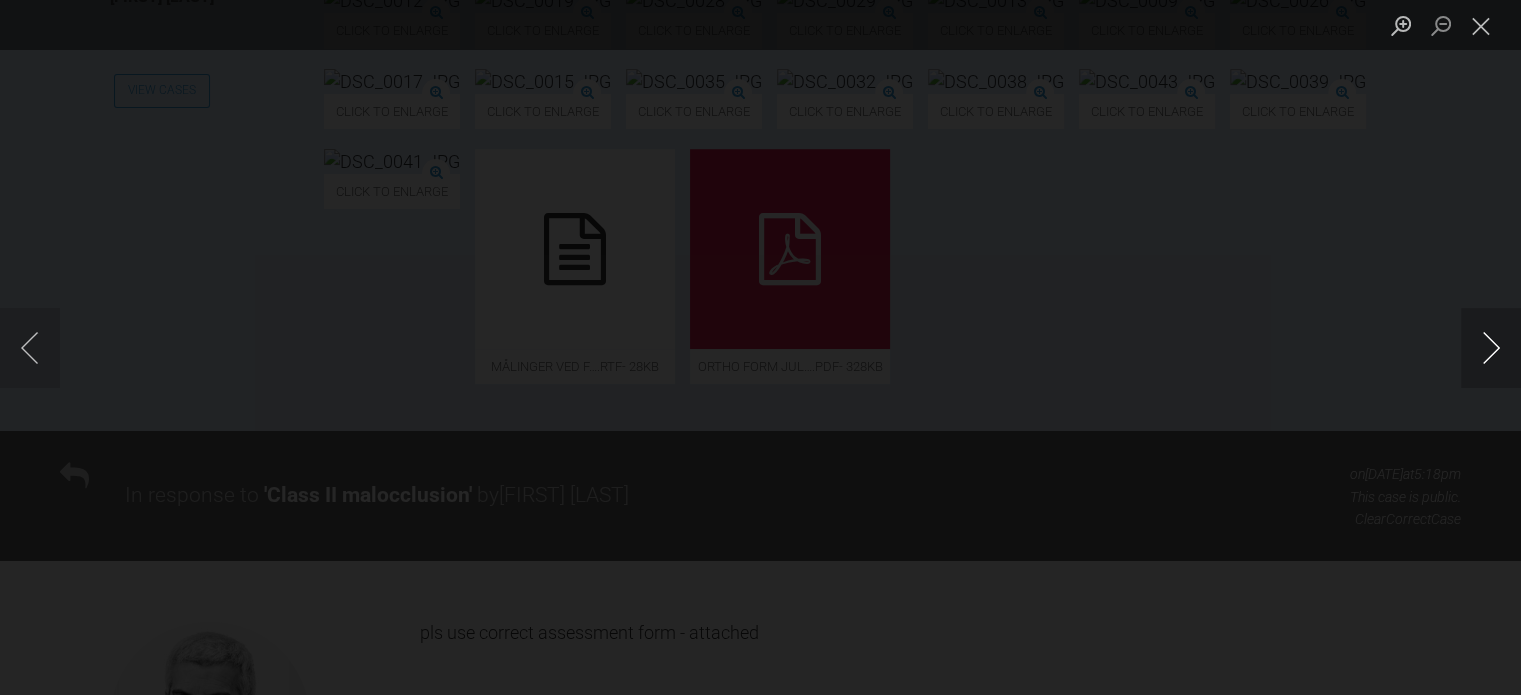 click at bounding box center [1491, 348] 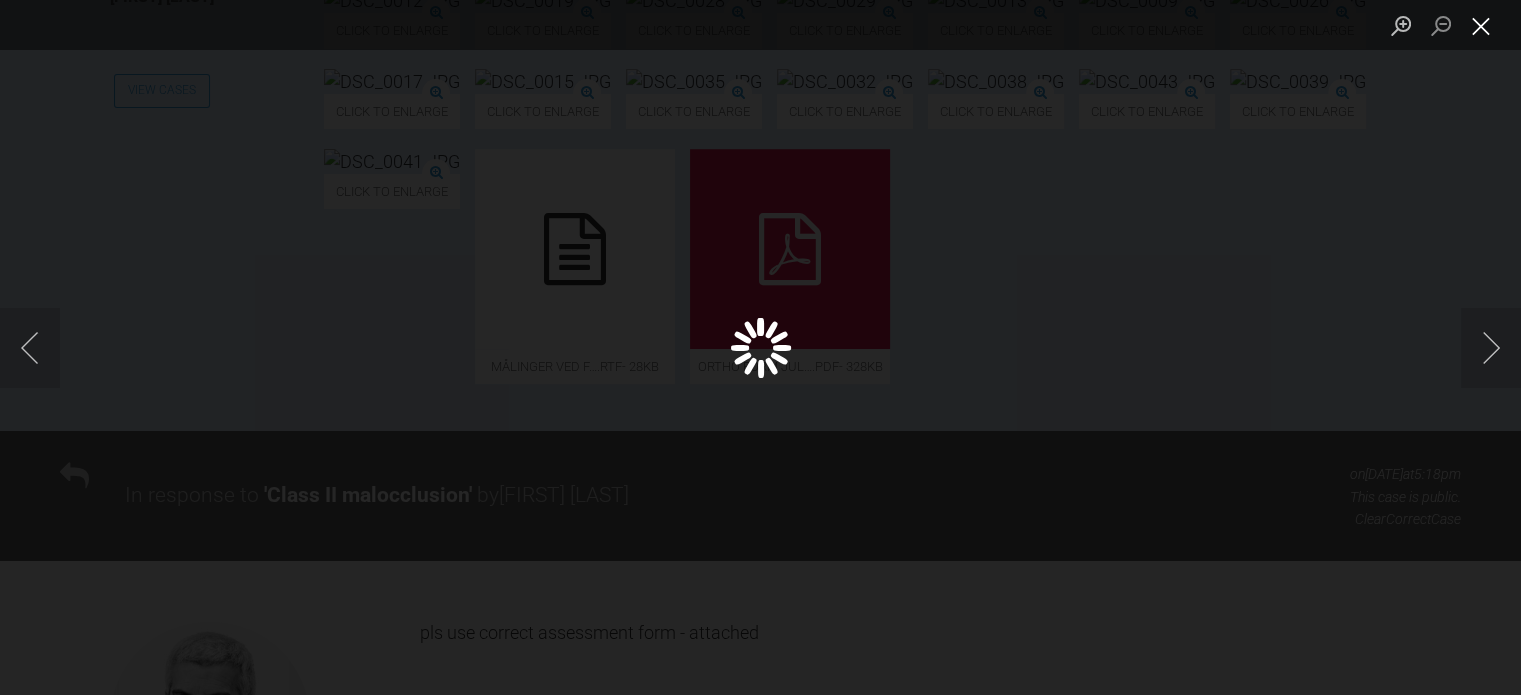 click at bounding box center (1481, 25) 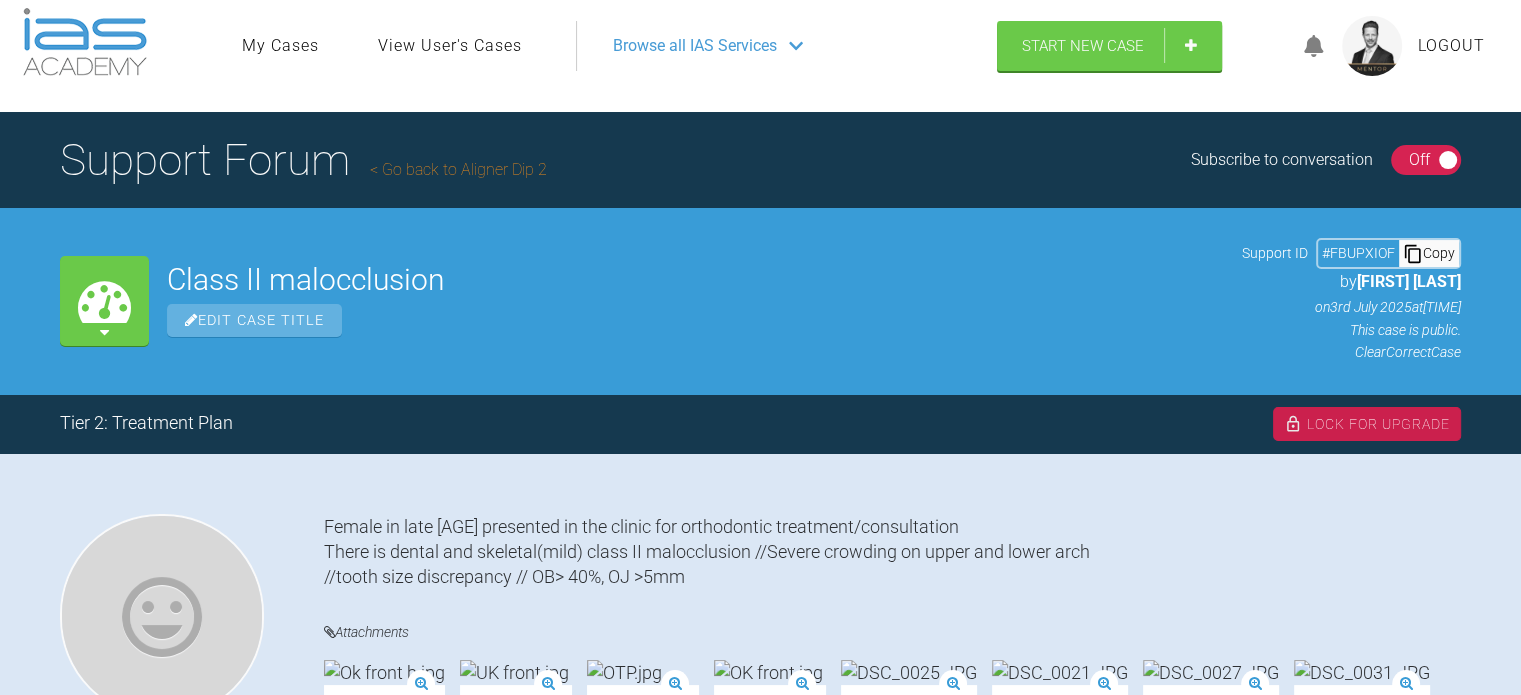 scroll, scrollTop: 0, scrollLeft: 0, axis: both 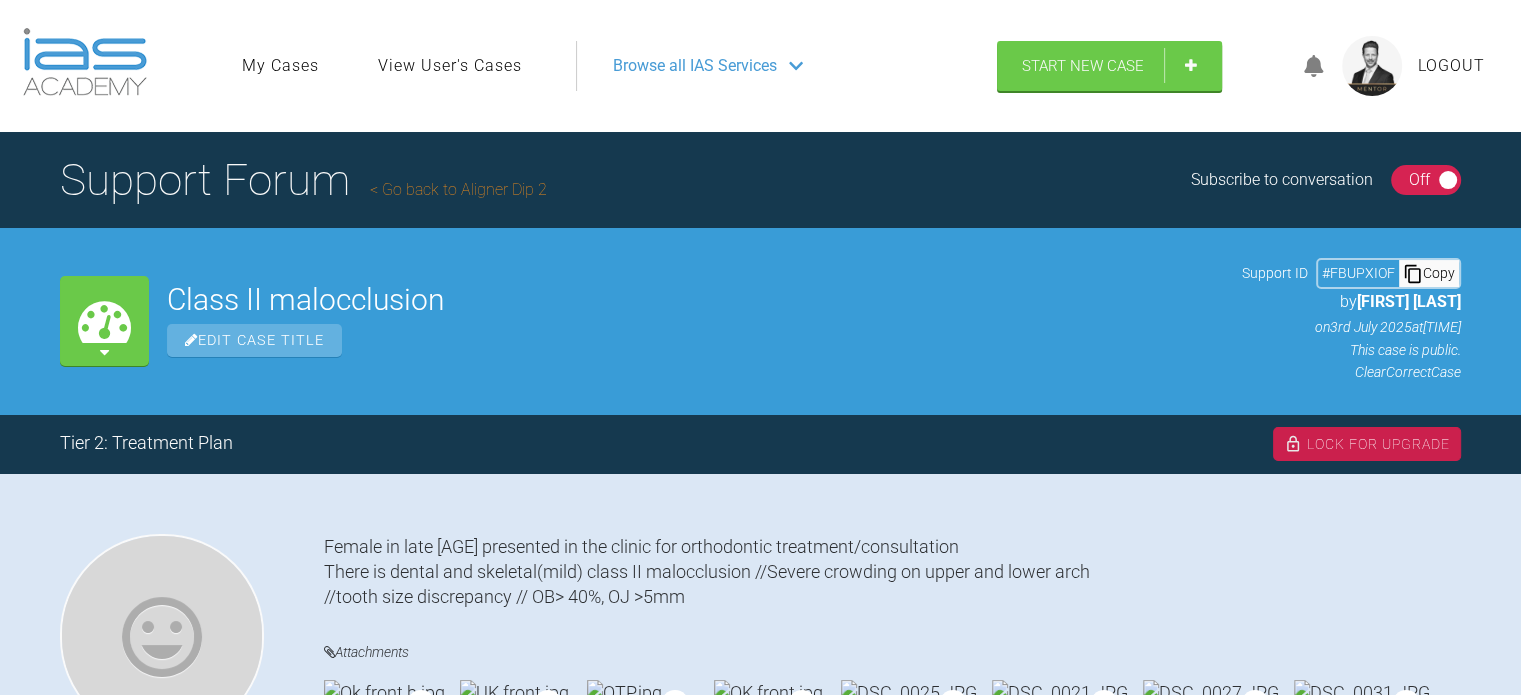 click on "Go back to Aligner Dip 2" at bounding box center (458, 189) 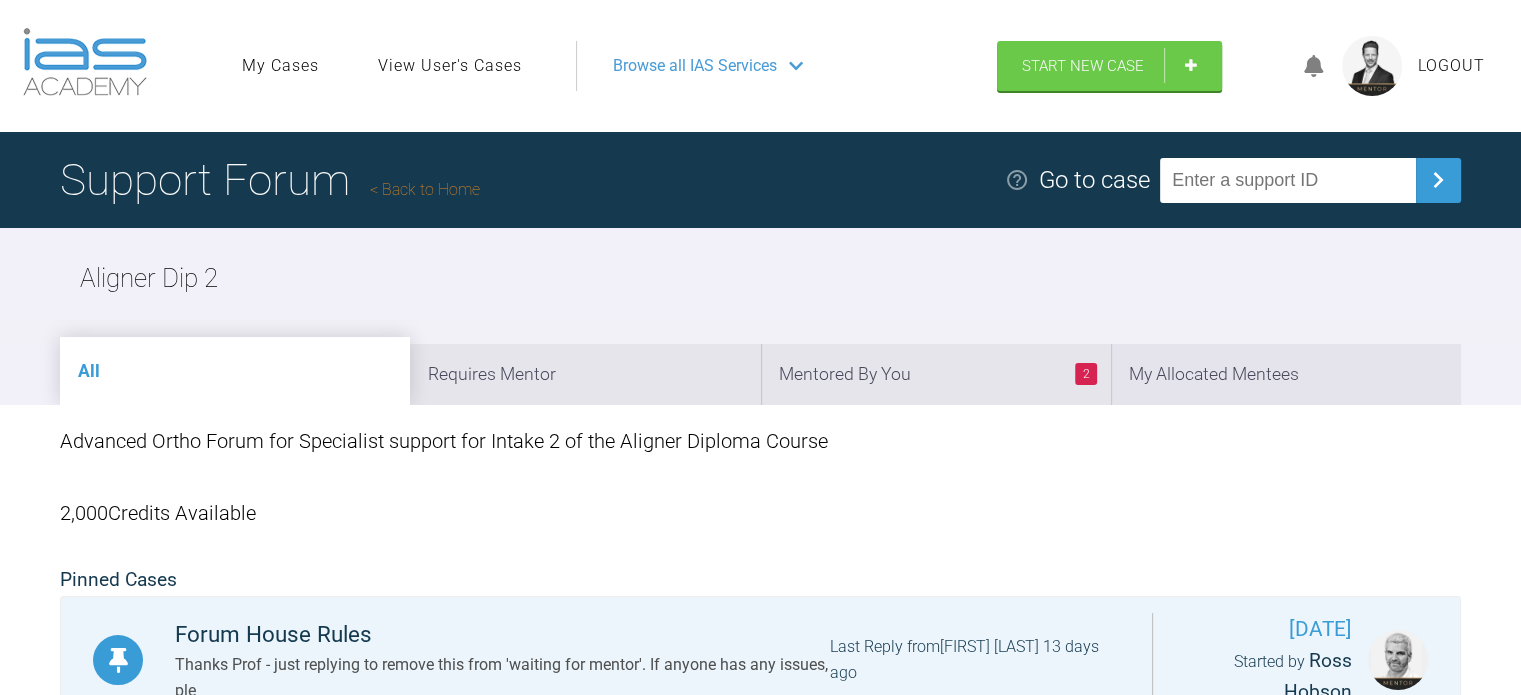 click on "Support Forum  Back to Home" at bounding box center (270, 180) 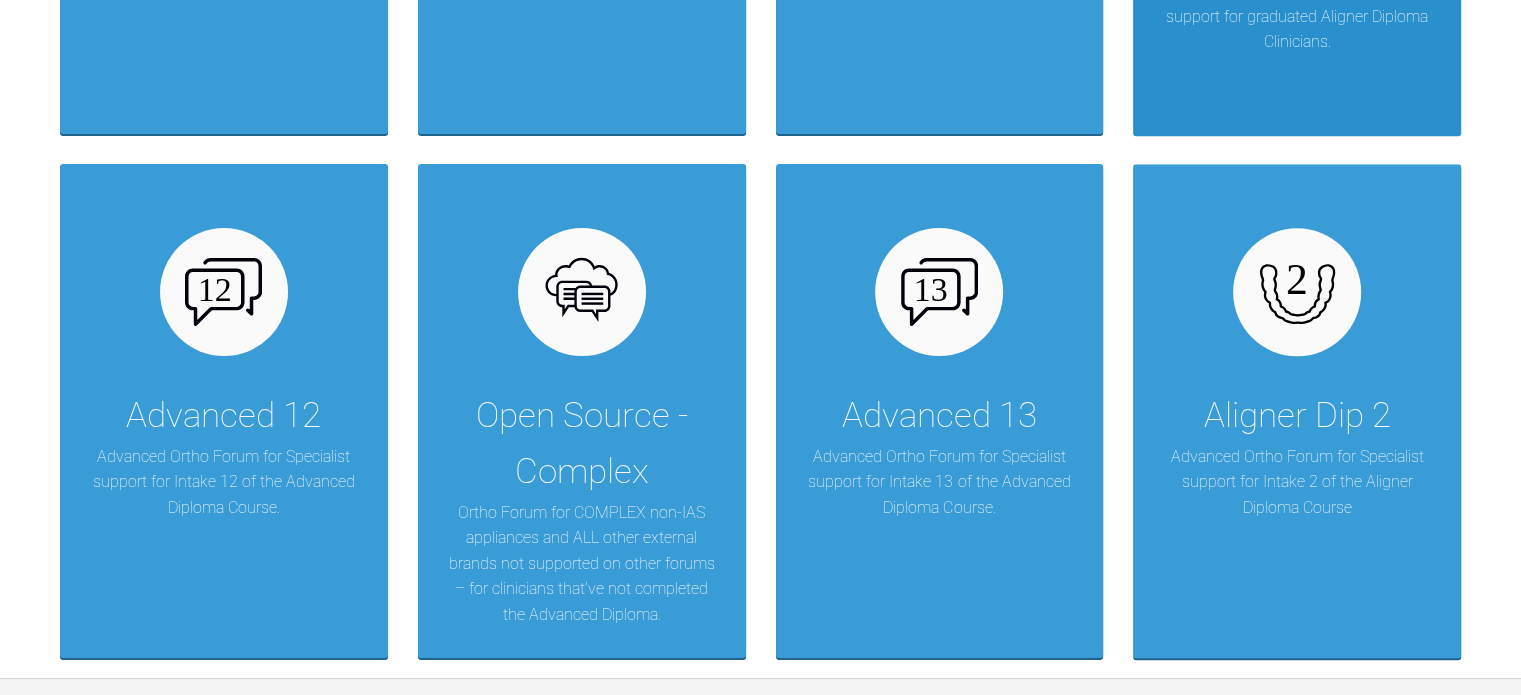 scroll, scrollTop: 2002, scrollLeft: 0, axis: vertical 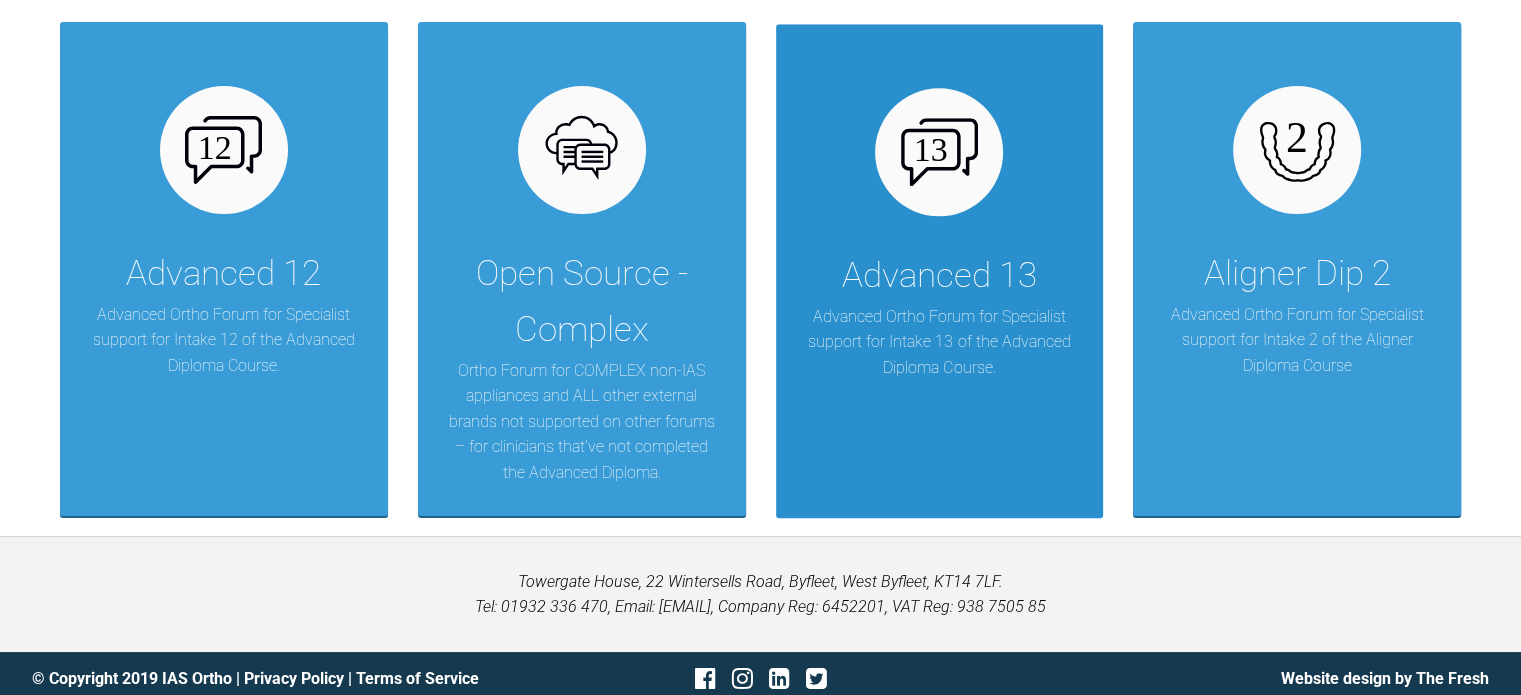 click on "Advanced Ortho Forum for Specialist support for Intake 13 of the Advanced Diploma Course." at bounding box center (940, 342) 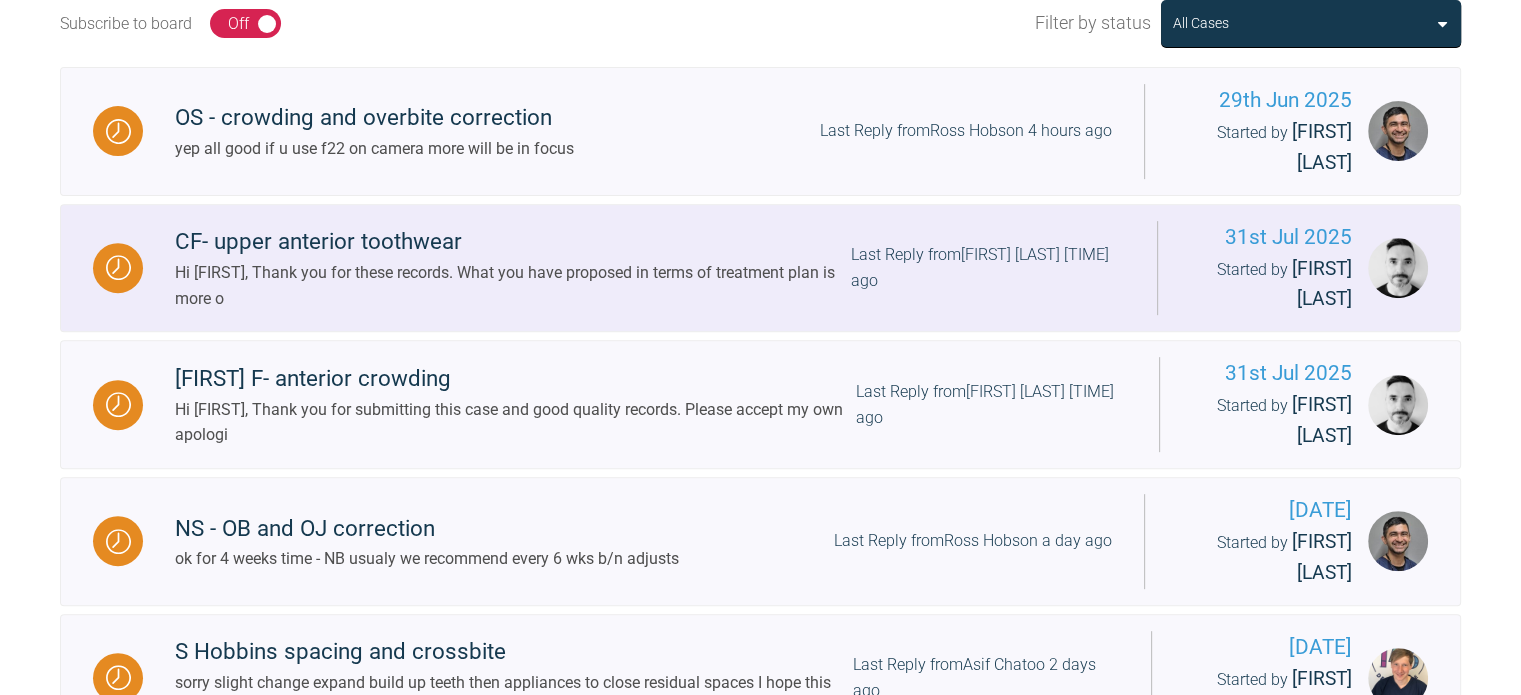 scroll, scrollTop: 697, scrollLeft: 0, axis: vertical 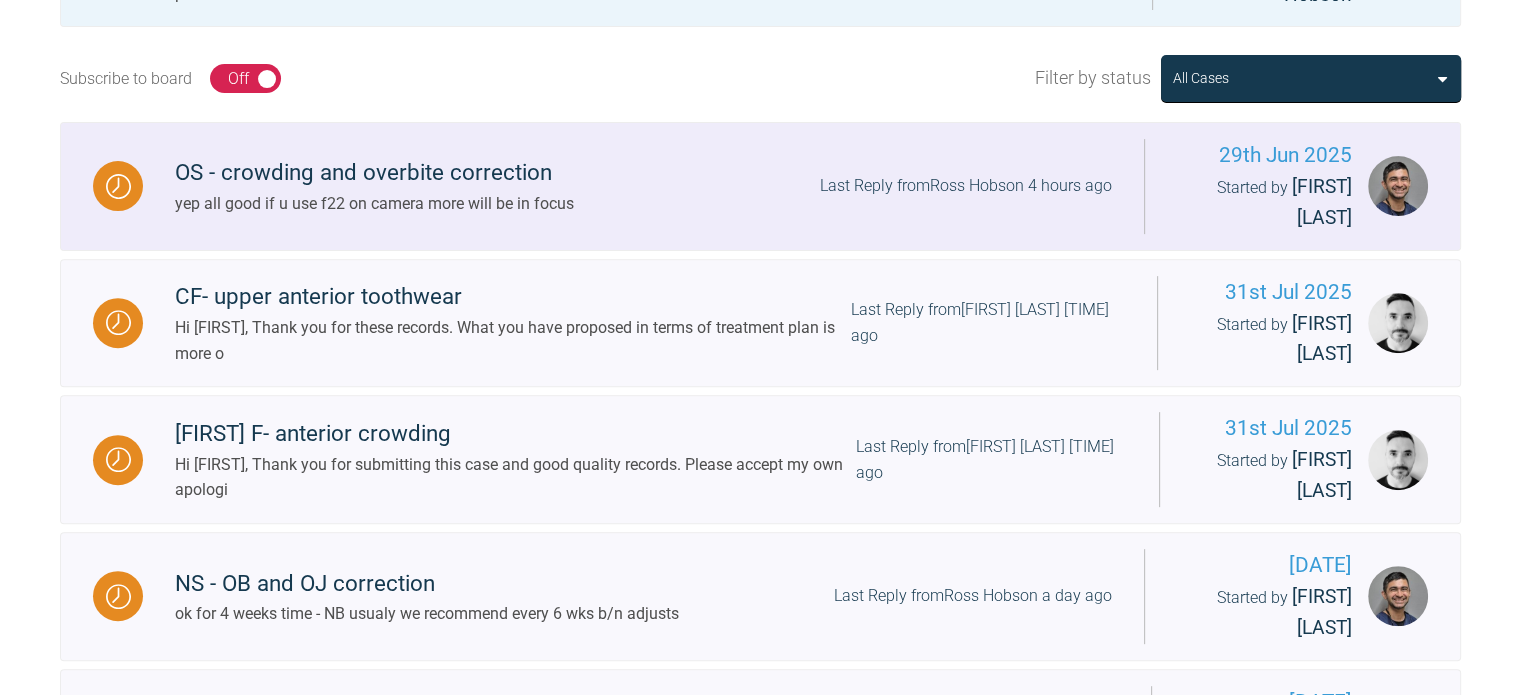click on "OS - crowding and overbite correction" at bounding box center [374, 173] 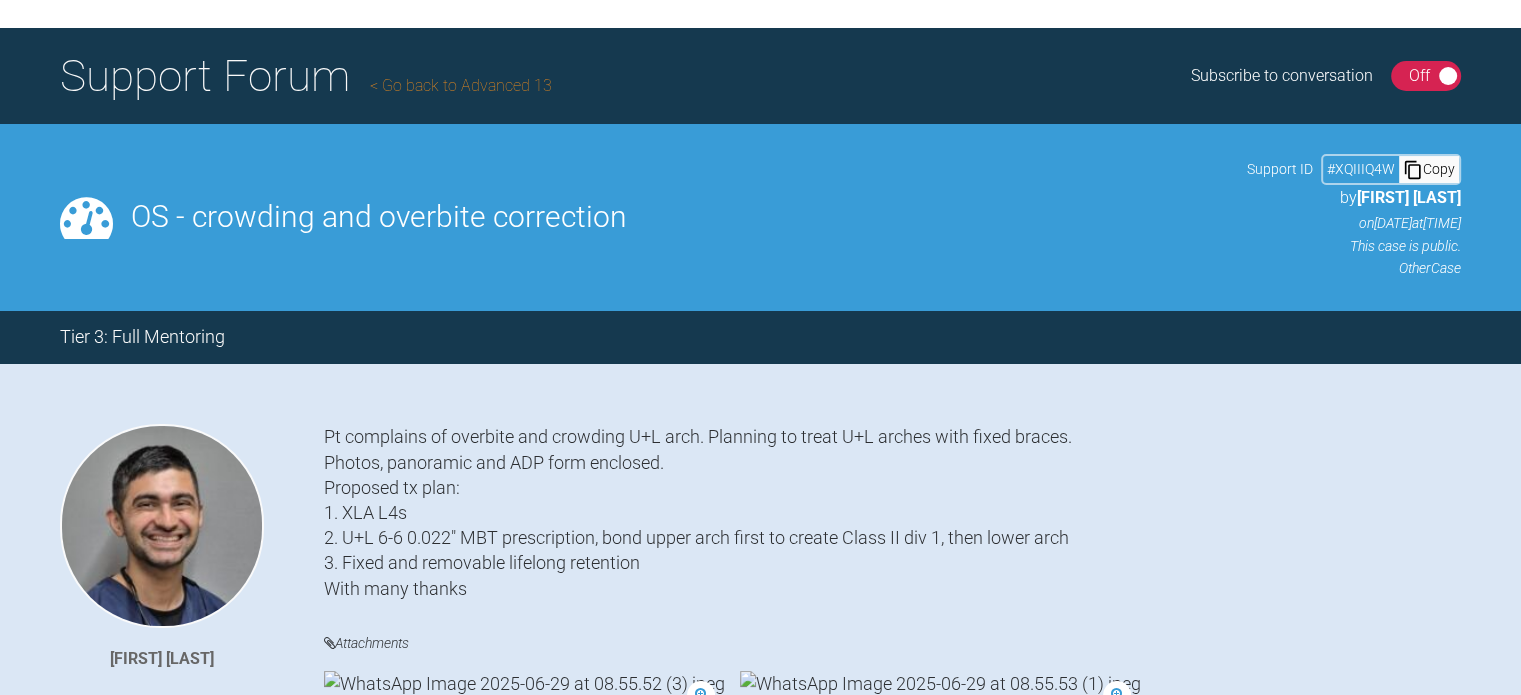 scroll, scrollTop: 0, scrollLeft: 0, axis: both 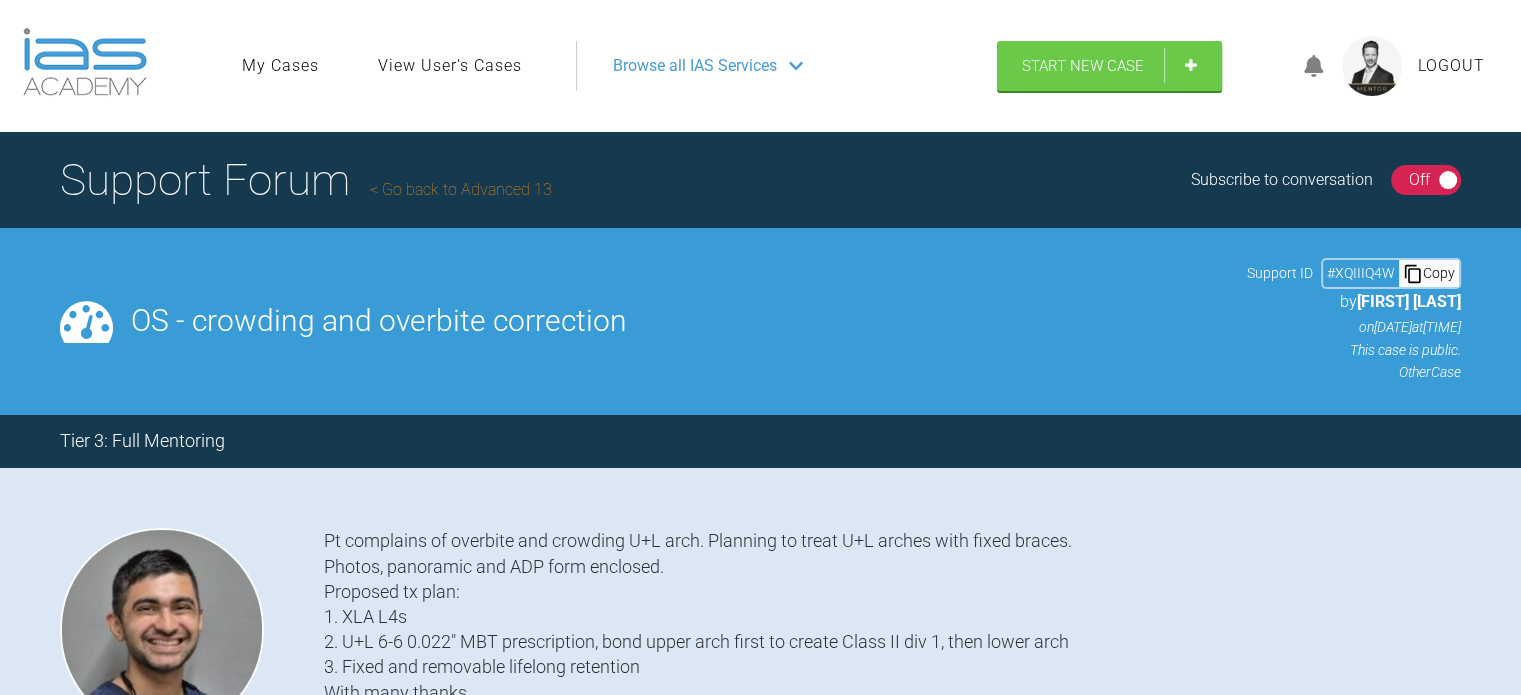click on "Go back to Advanced 13" at bounding box center (461, 189) 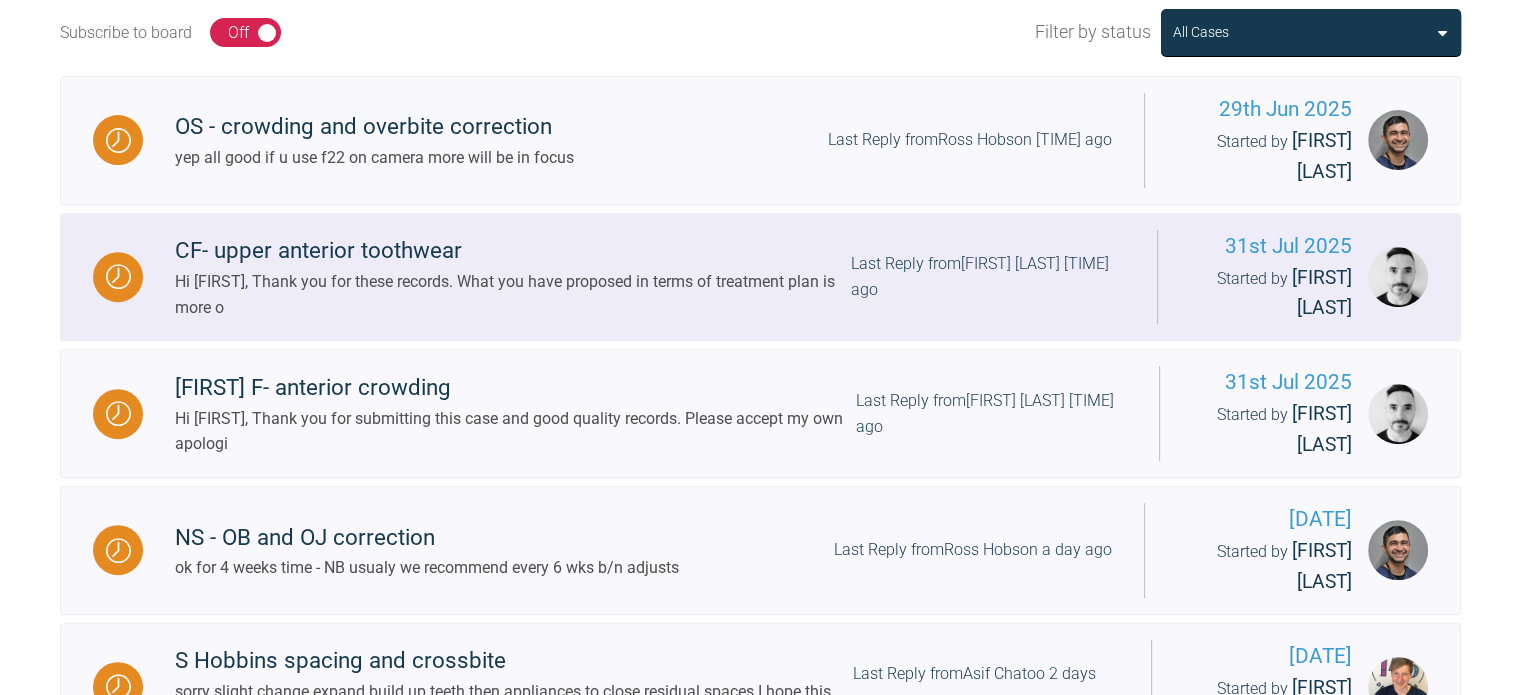 scroll, scrollTop: 744, scrollLeft: 0, axis: vertical 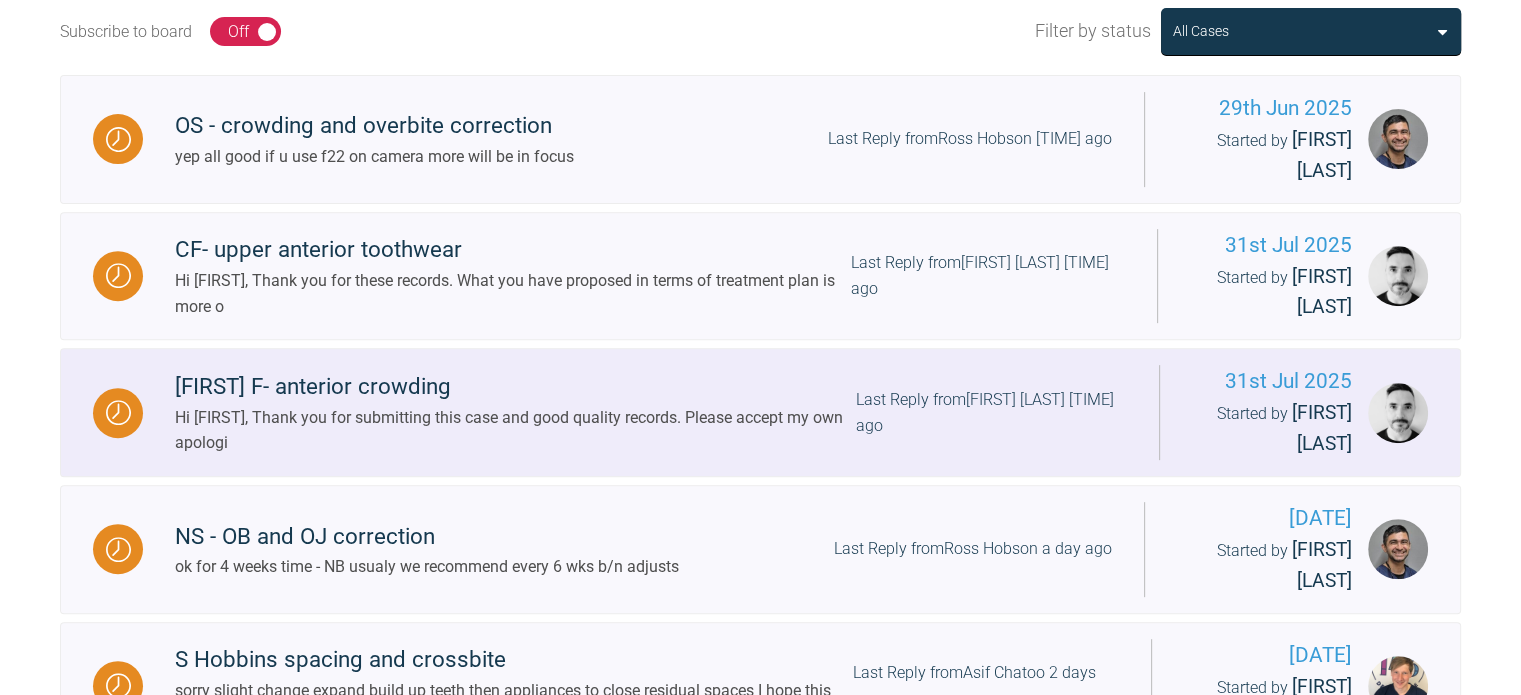 click on "Hi [FIRST],
Thank you for submitting this case and good quality records. Please accept my own apologi" at bounding box center [515, 430] 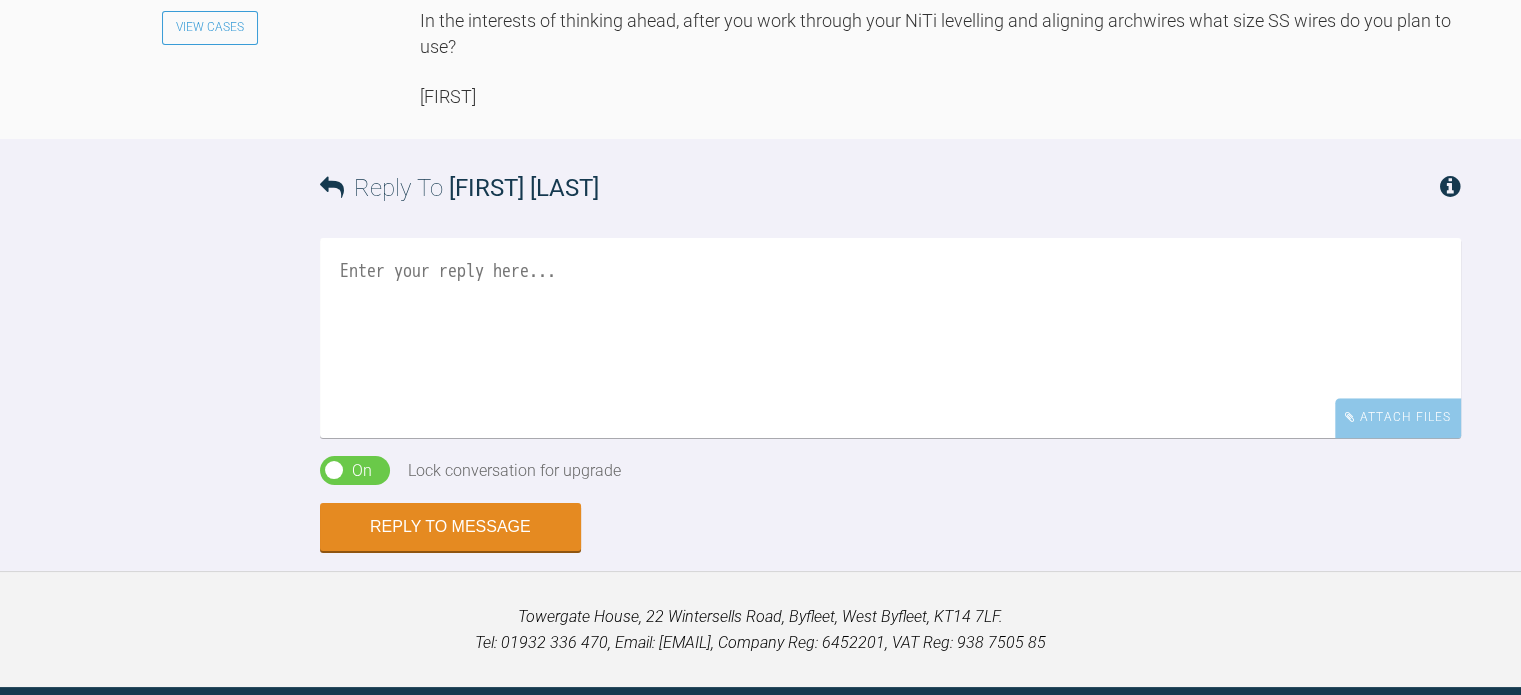 scroll, scrollTop: 1739, scrollLeft: 0, axis: vertical 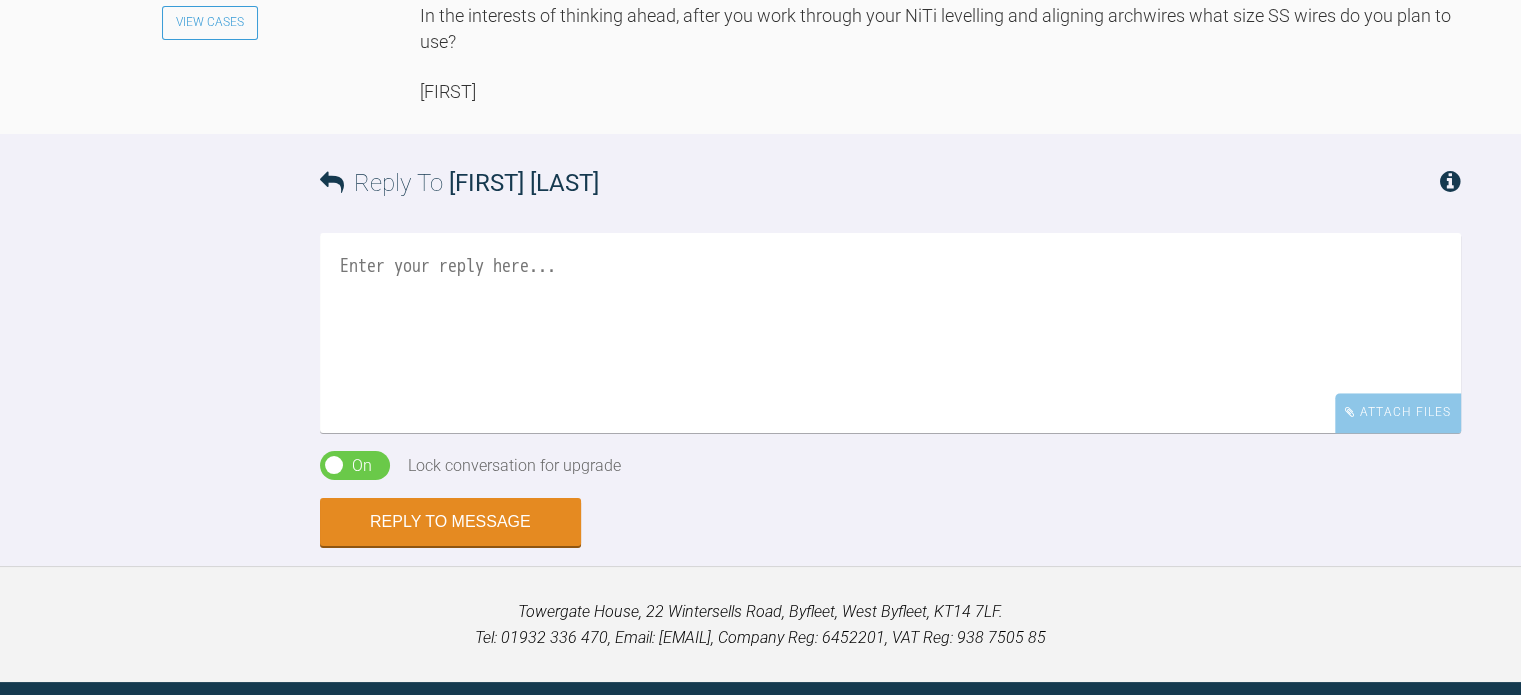 click on "https://www.youtube.com/watch?v=N6IBRunsTwA" at bounding box center [686, -35] 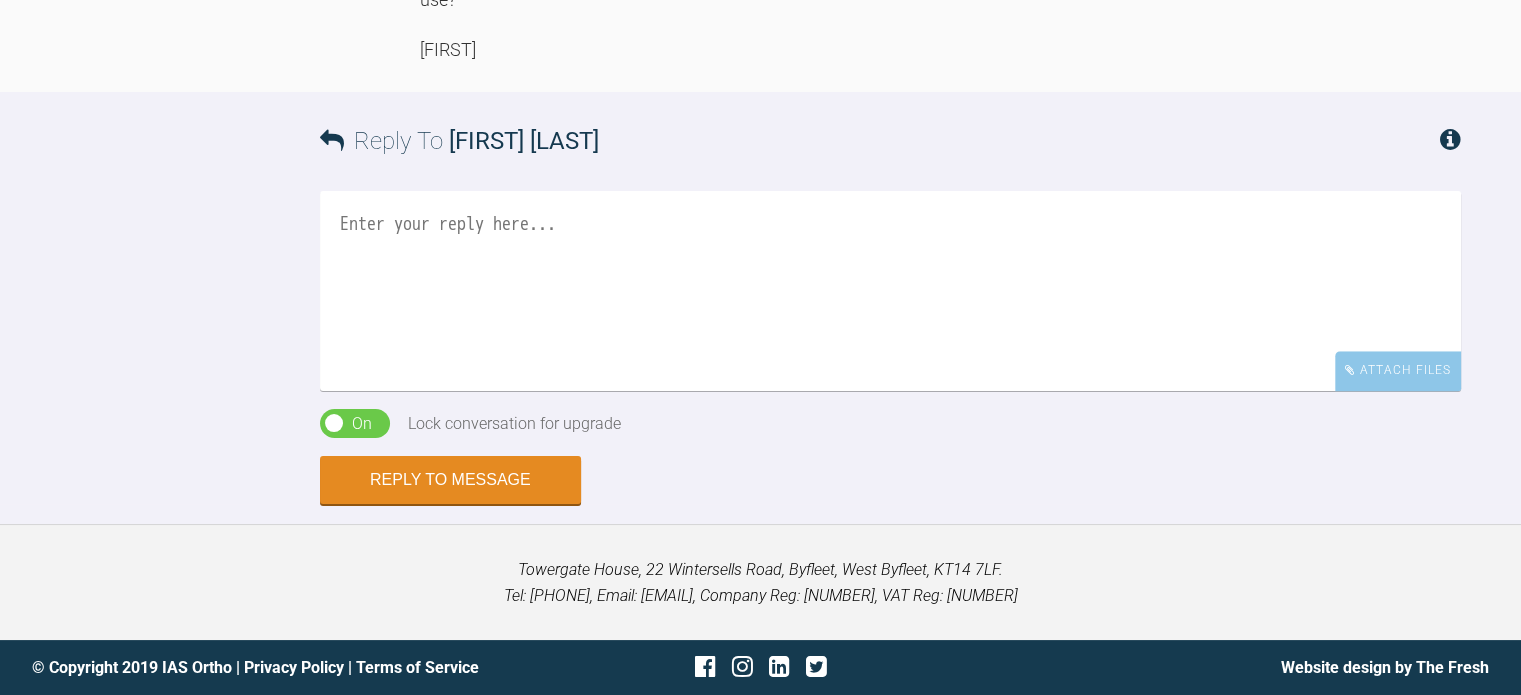 scroll, scrollTop: 1758, scrollLeft: 0, axis: vertical 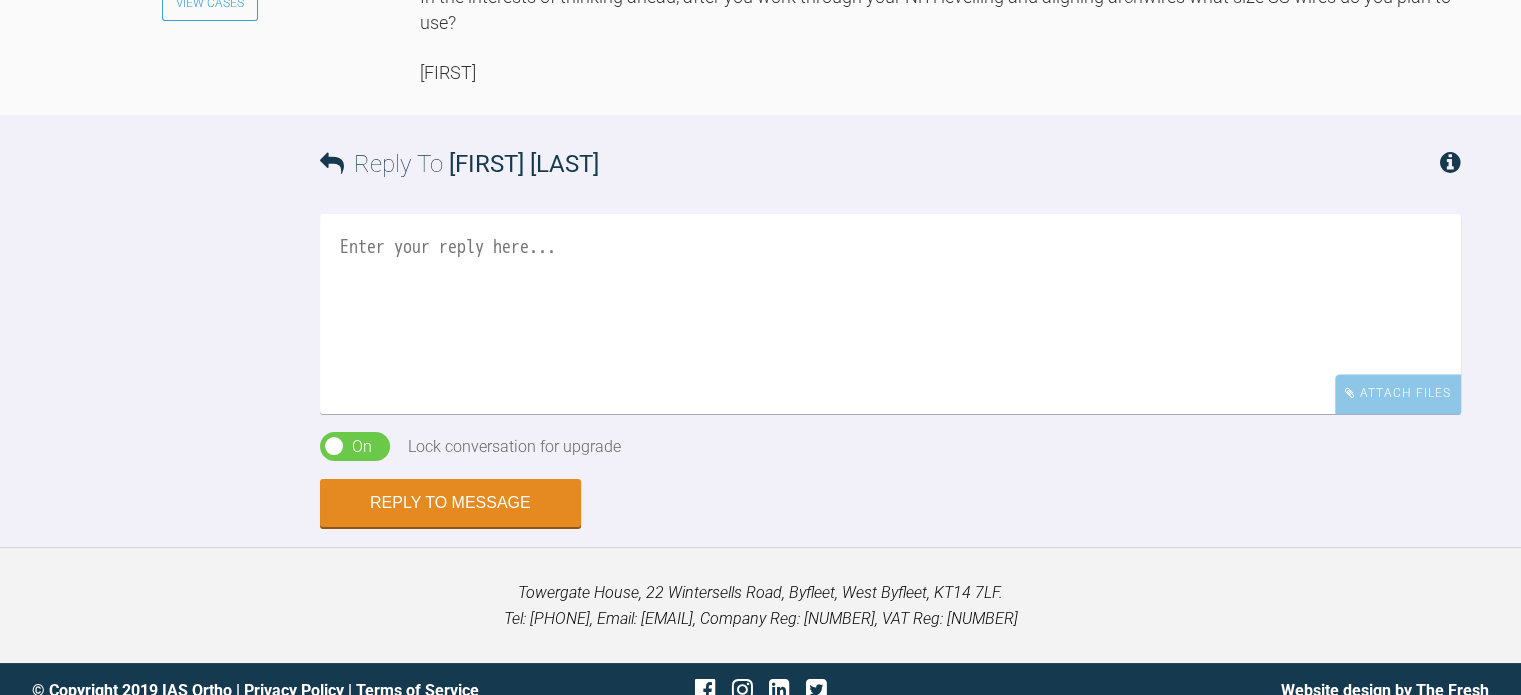 click on "https://www.youtube.com/watch?v=N6IBRunsTwA" at bounding box center (686, -54) 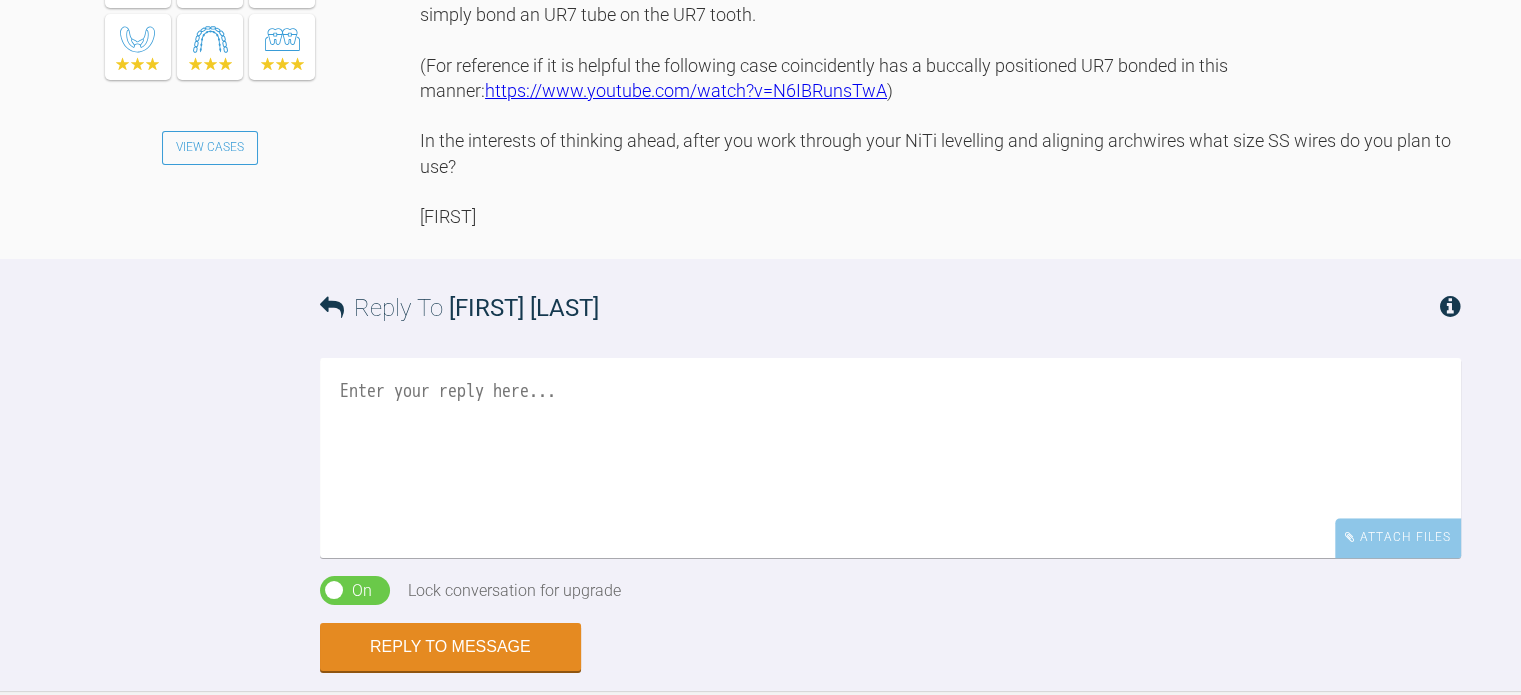 scroll, scrollTop: 1602, scrollLeft: 0, axis: vertical 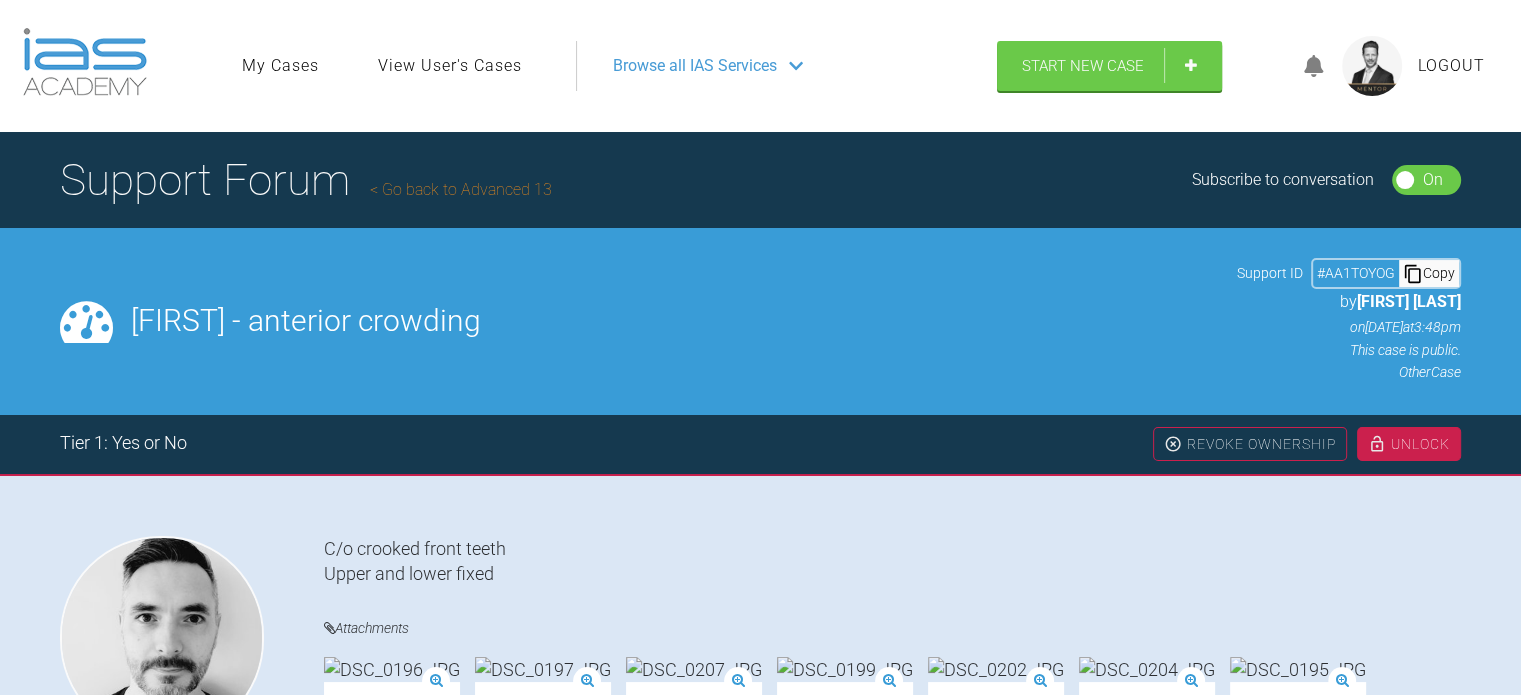 click on "Go back to Advanced 13" at bounding box center (461, 189) 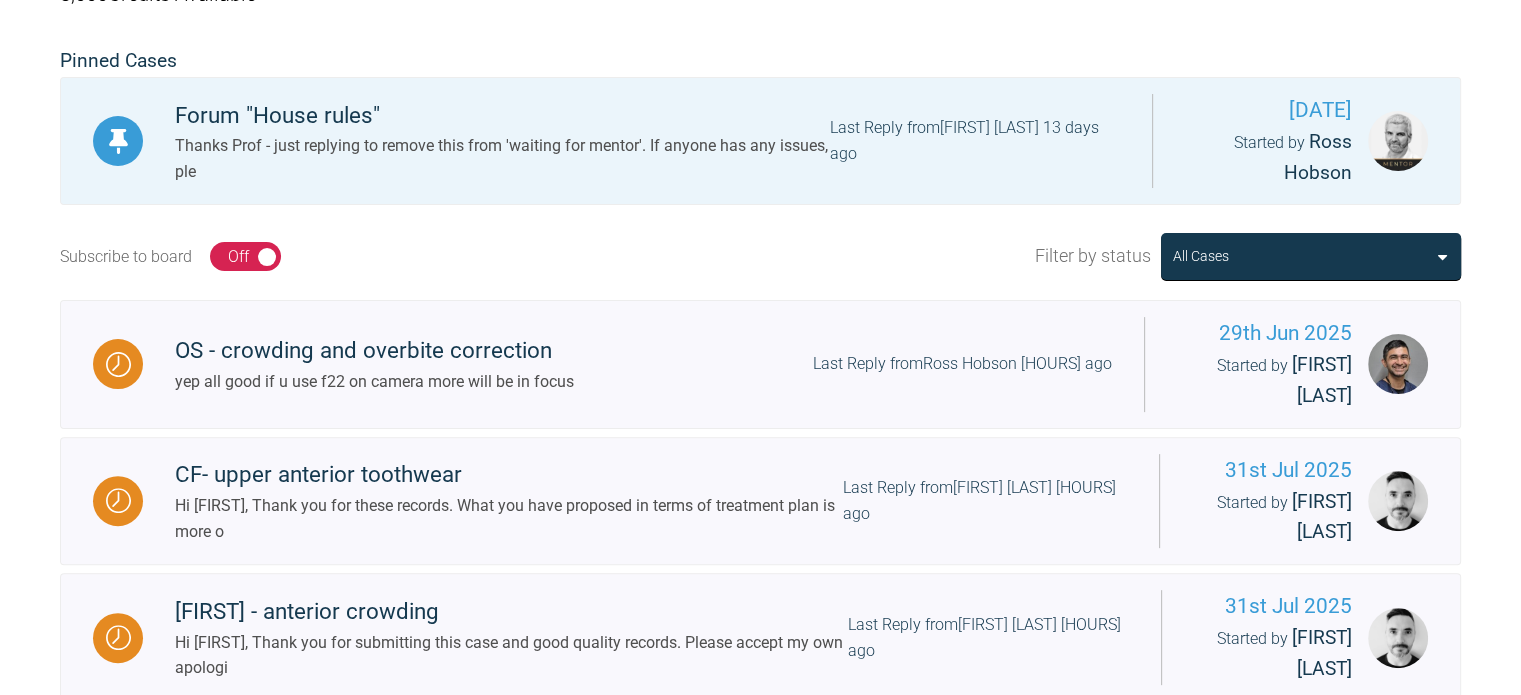 scroll, scrollTop: 847, scrollLeft: 0, axis: vertical 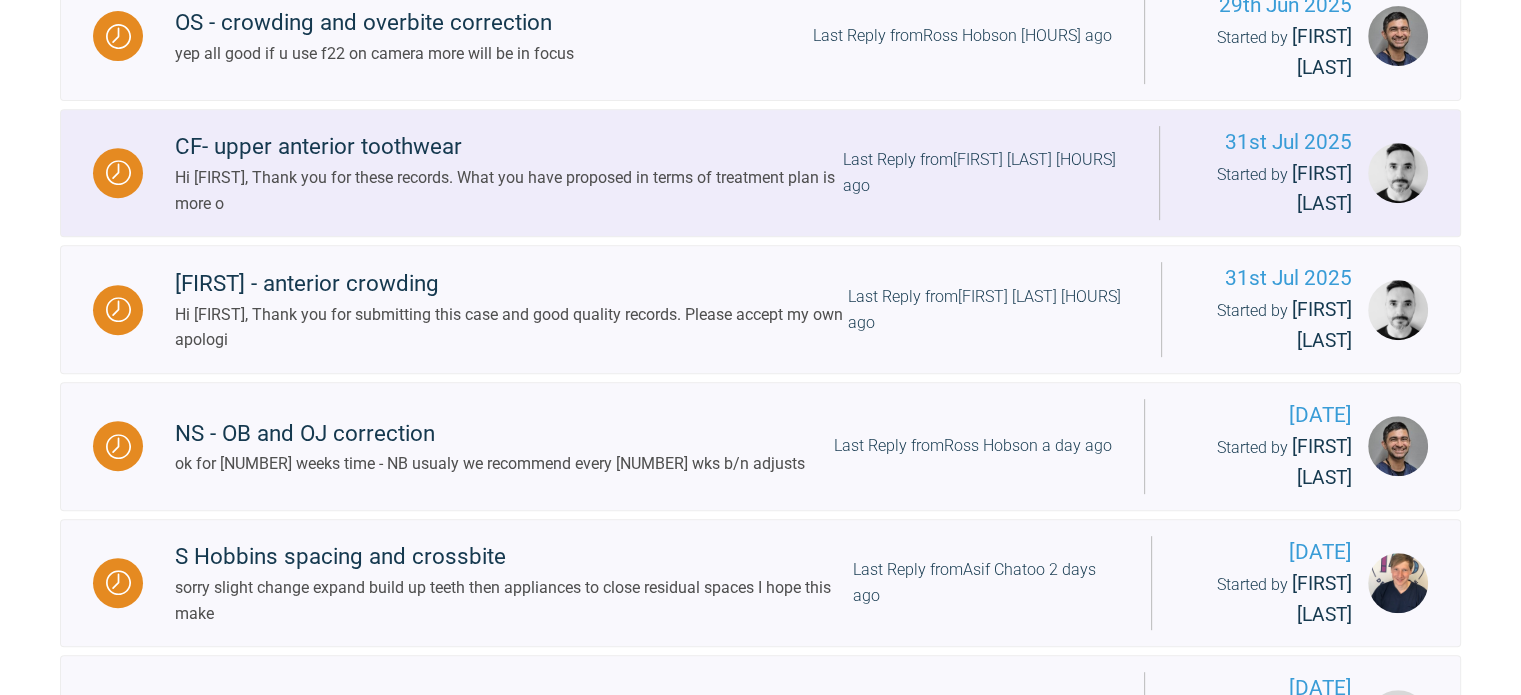 click on "CF- upper anterior toothwear" at bounding box center [509, 147] 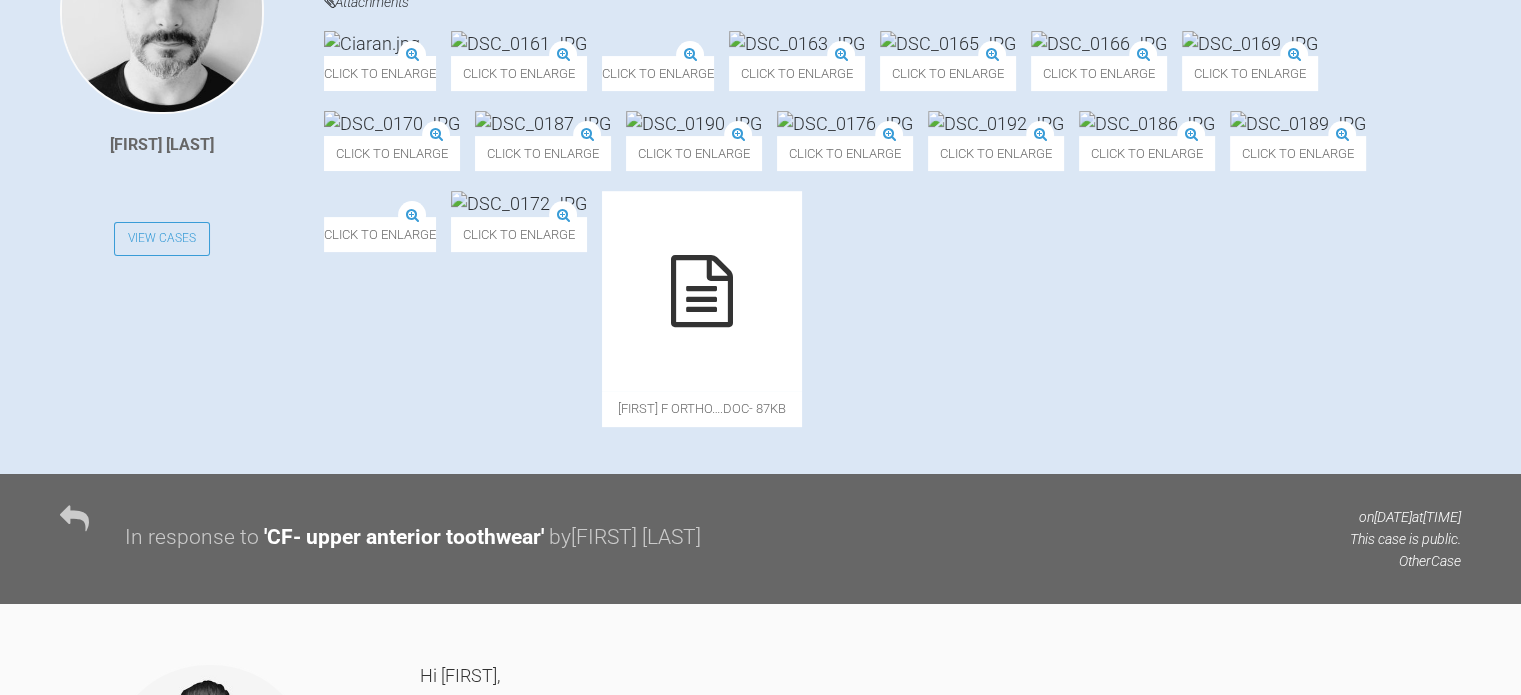 scroll, scrollTop: 0, scrollLeft: 0, axis: both 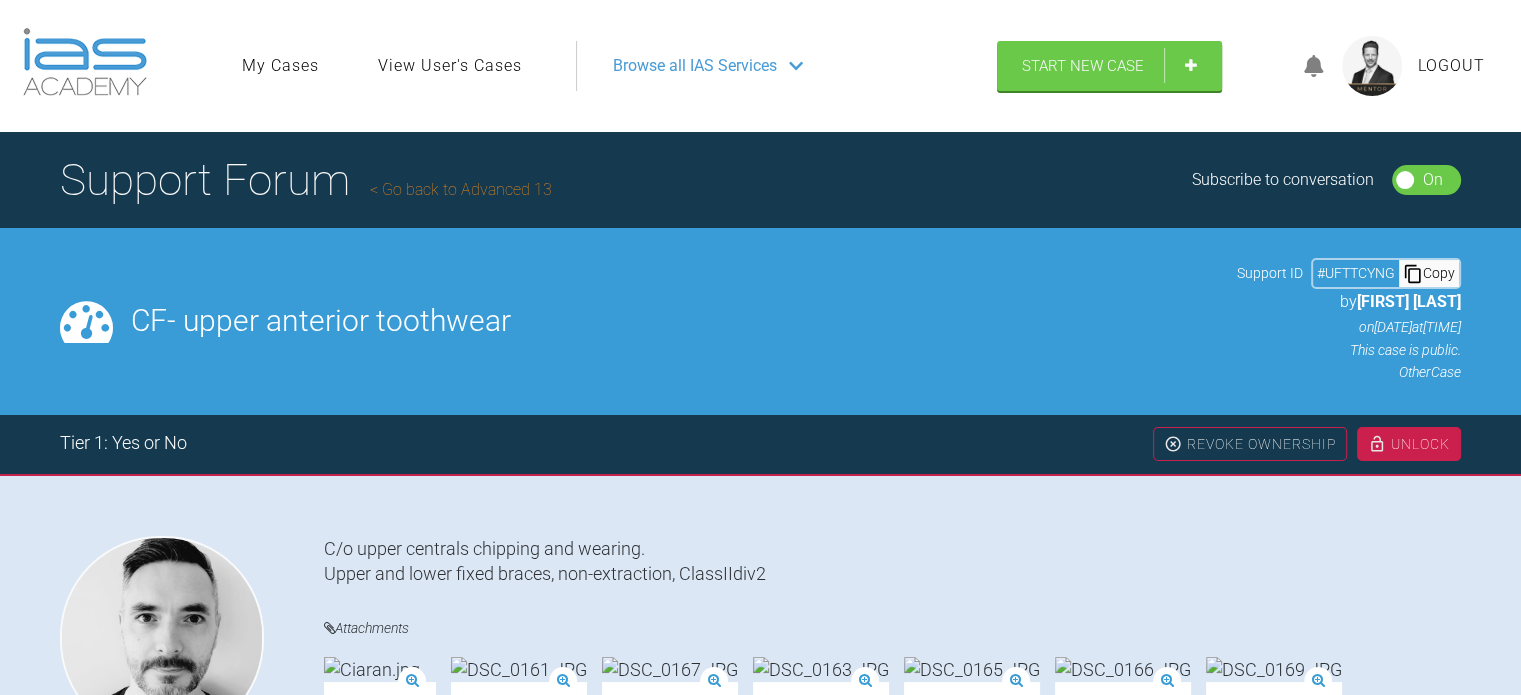click on "Go back to Advanced 13" at bounding box center [461, 189] 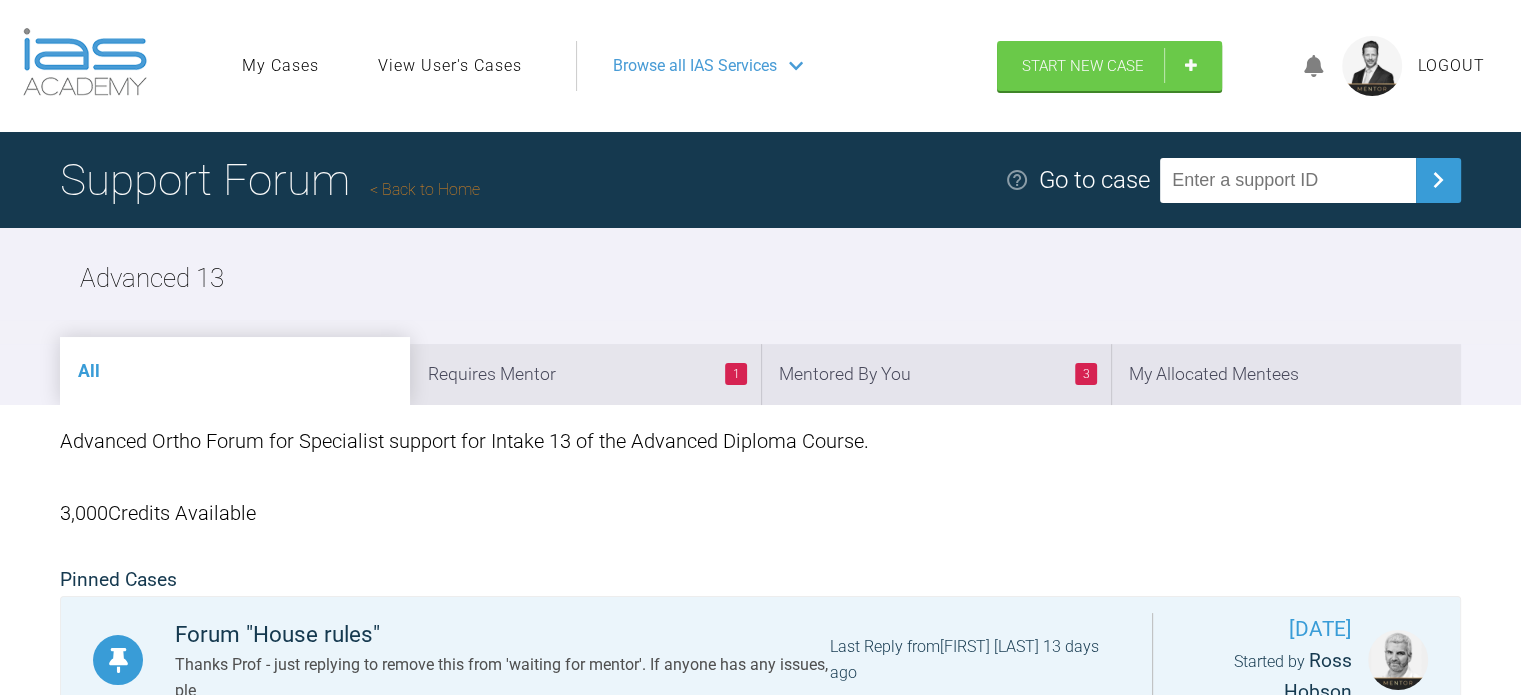 click on "Back to Home" at bounding box center (425, 189) 